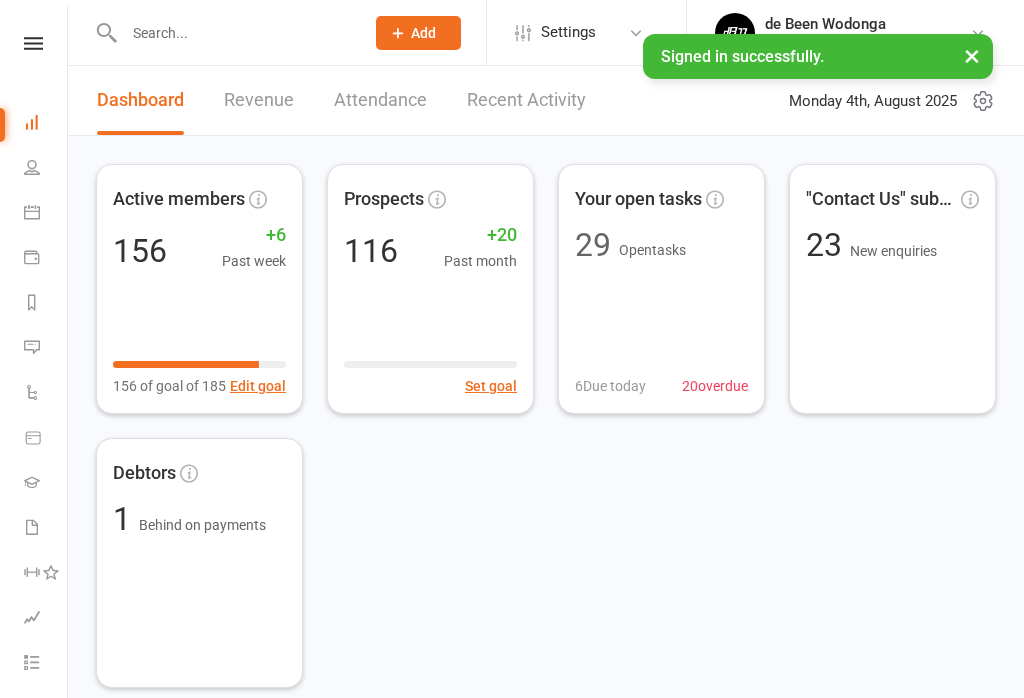 scroll, scrollTop: 0, scrollLeft: 0, axis: both 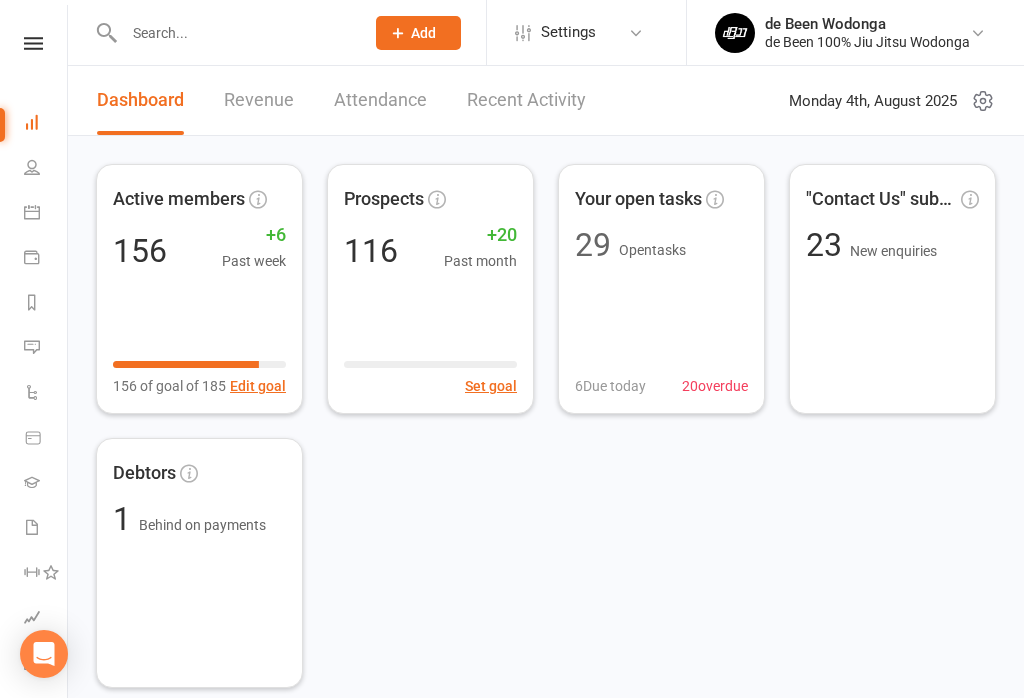 click on "Calendar" at bounding box center (46, 214) 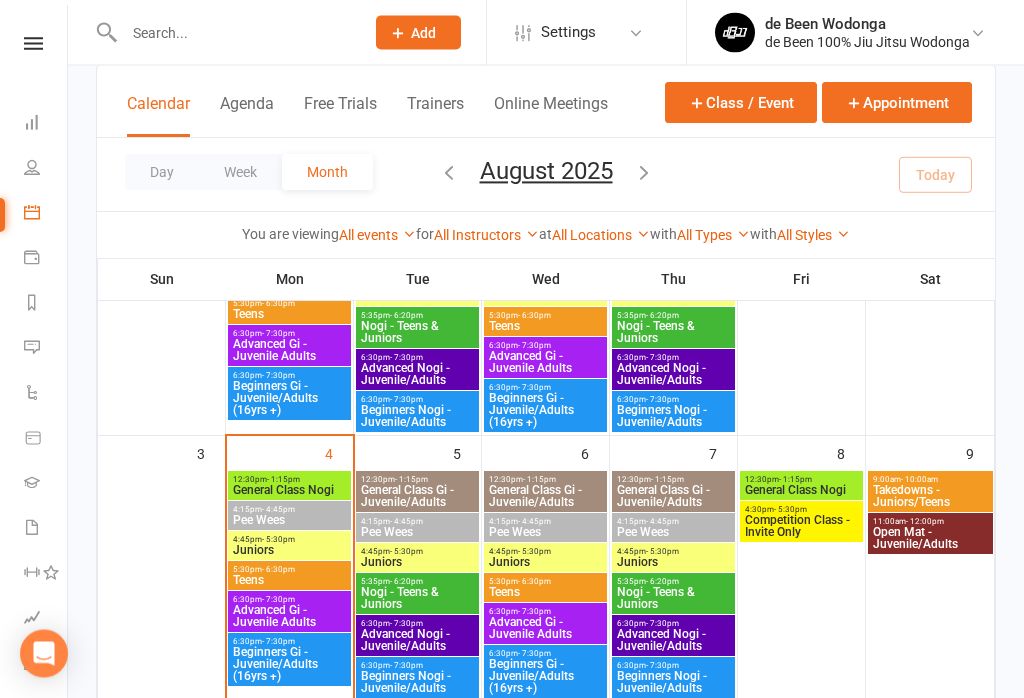 scroll, scrollTop: 255, scrollLeft: 0, axis: vertical 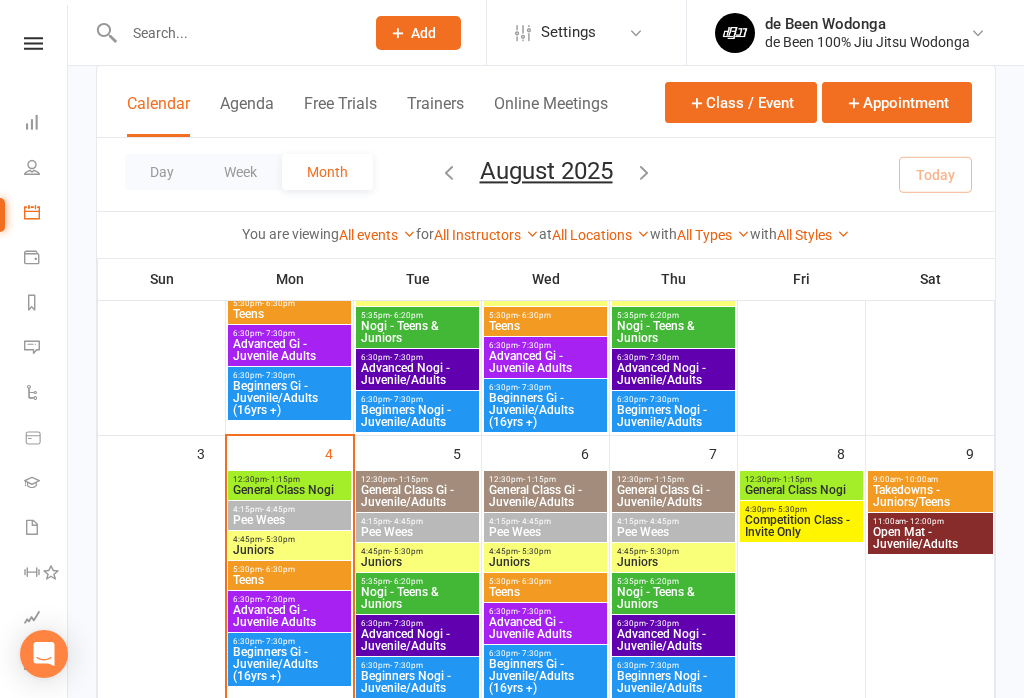 click on "General Class Nogi" at bounding box center (289, 490) 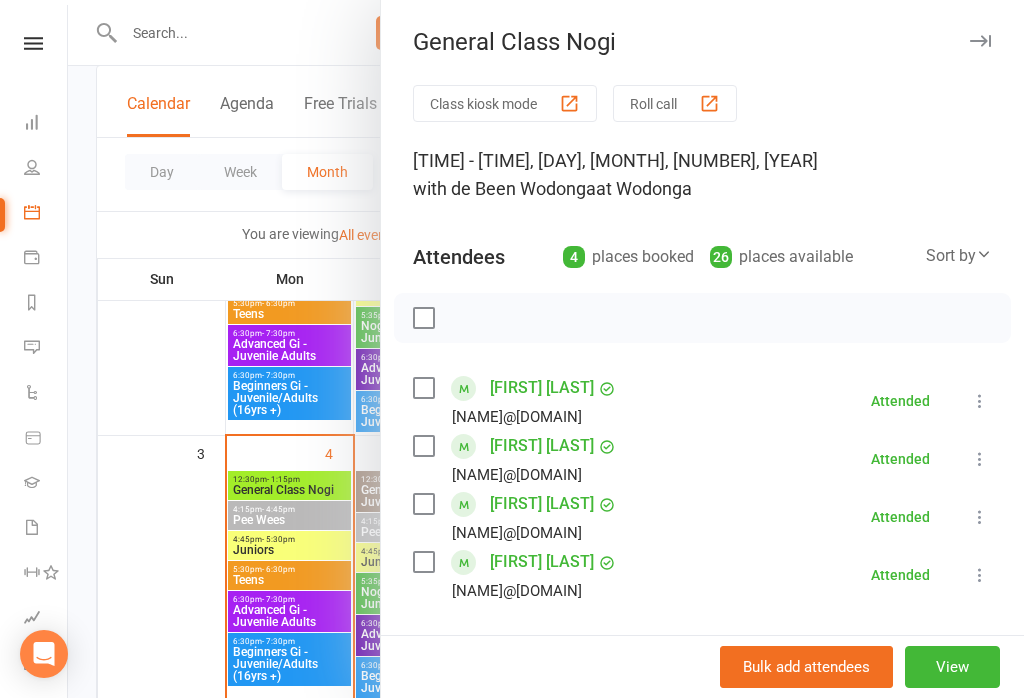 click at bounding box center [546, 349] 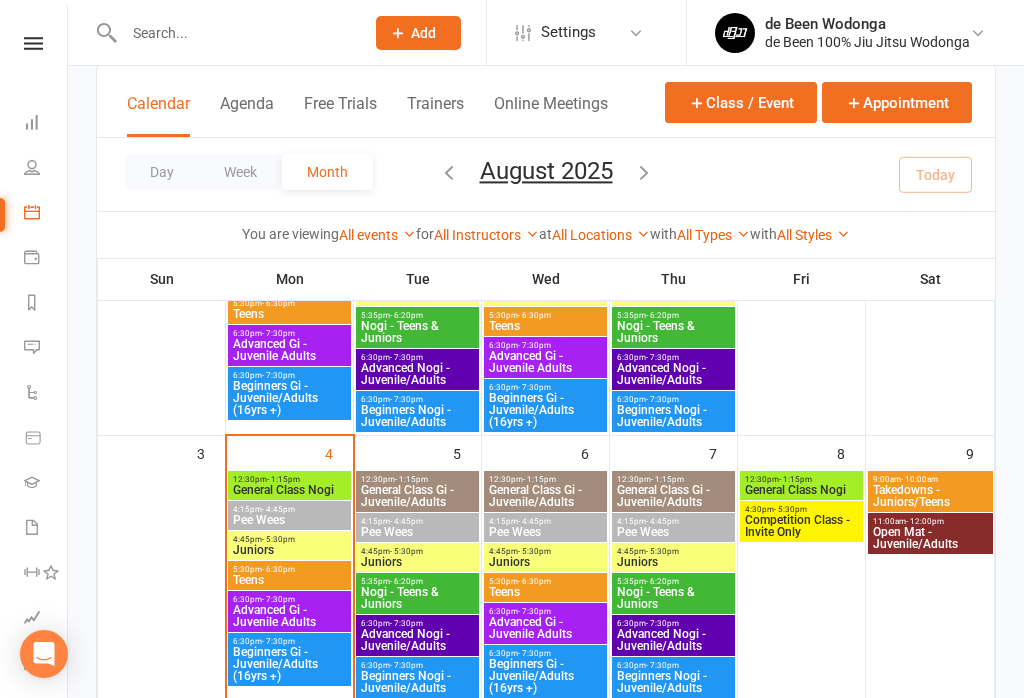 click on "Pee Wees" at bounding box center [289, 520] 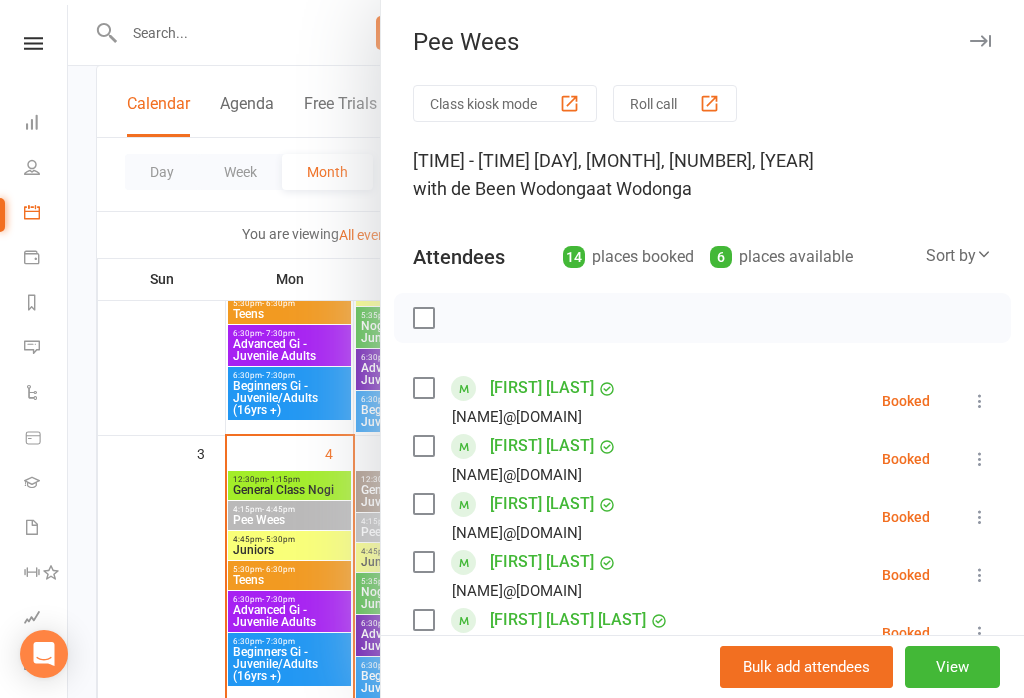 click on "Sort by" at bounding box center [959, 256] 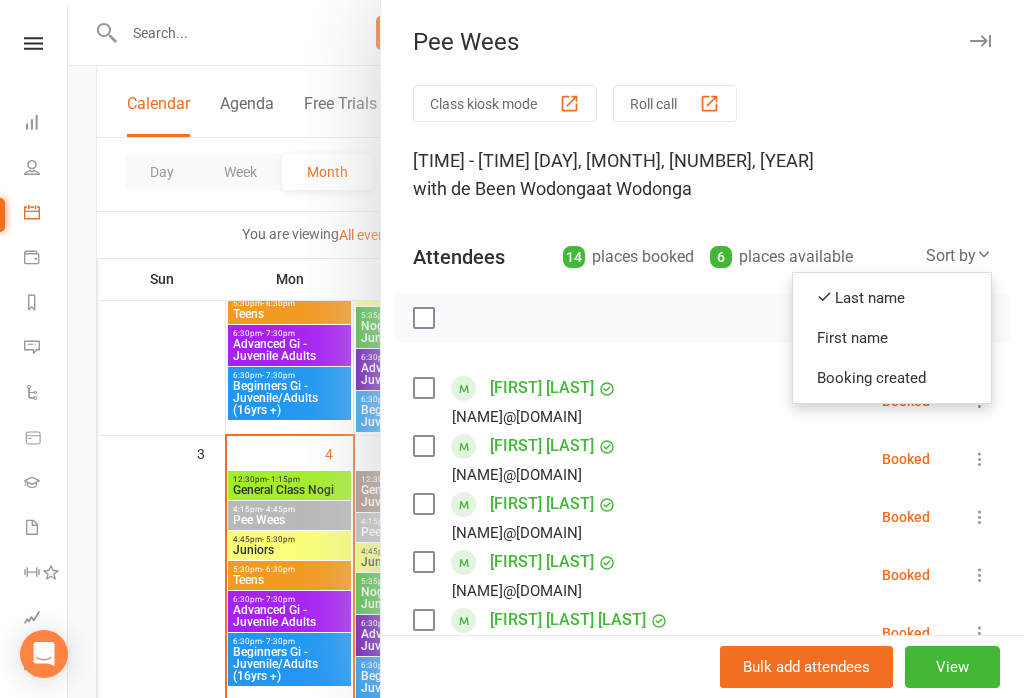 click on "First name" at bounding box center [892, 338] 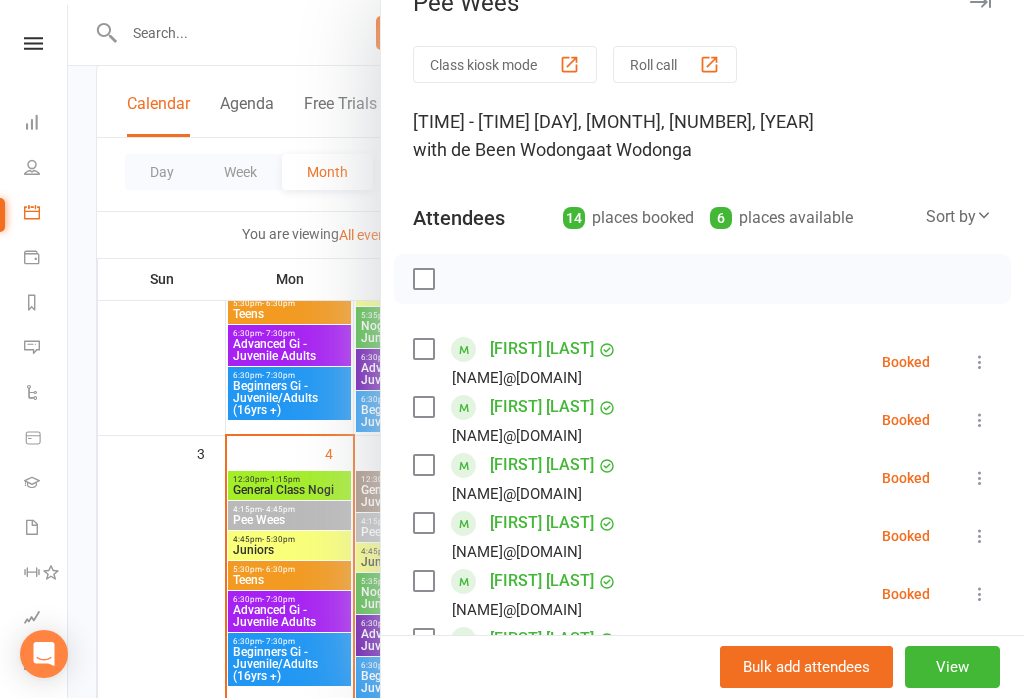 scroll, scrollTop: 38, scrollLeft: 0, axis: vertical 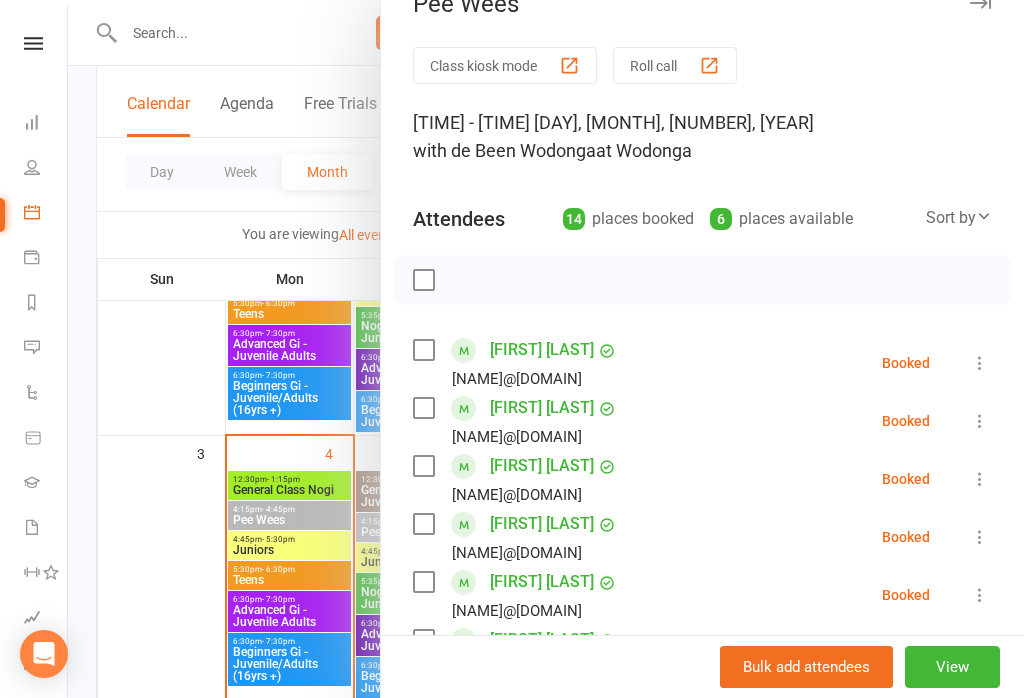 click at bounding box center [546, 349] 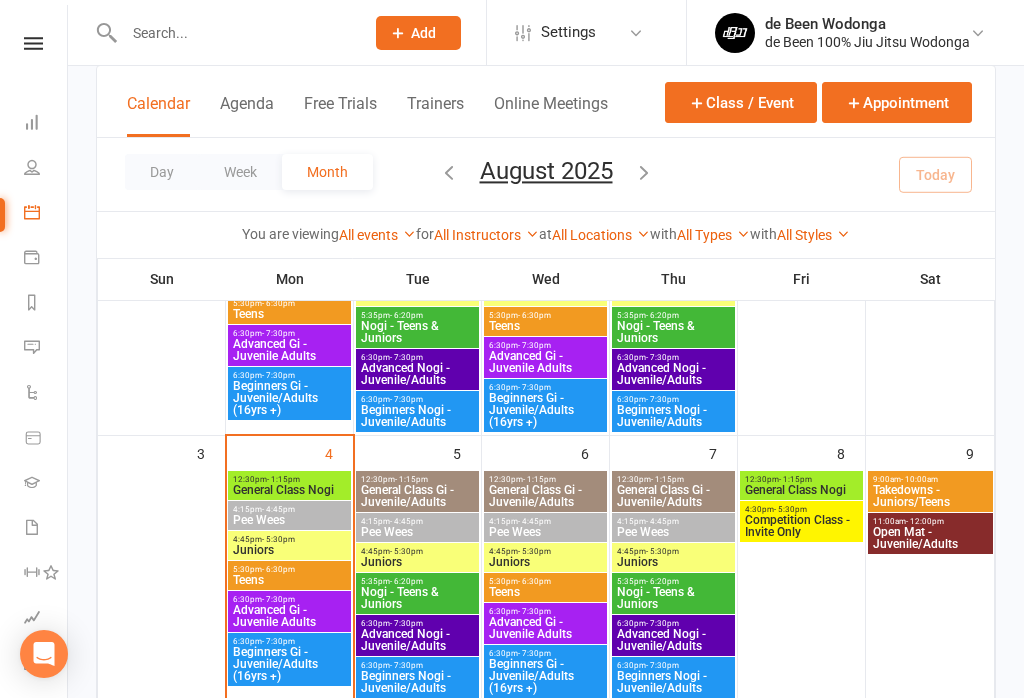click on "4:15pm  - 4:45pm Pee Wees" at bounding box center (289, 515) 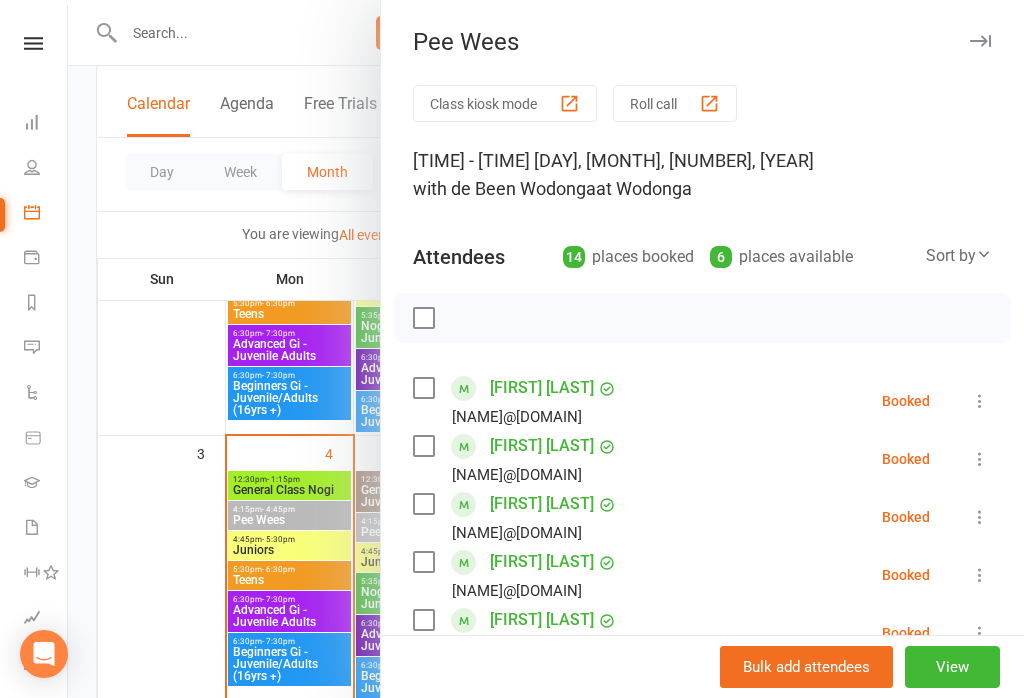 click at bounding box center (546, 349) 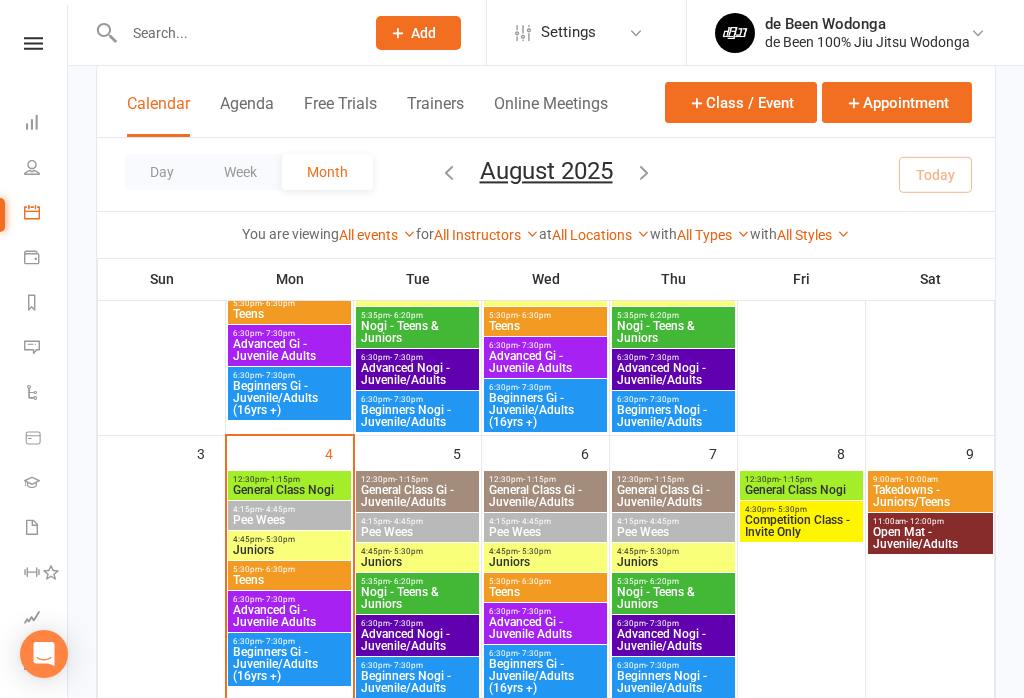 click on "Juniors" at bounding box center [289, 550] 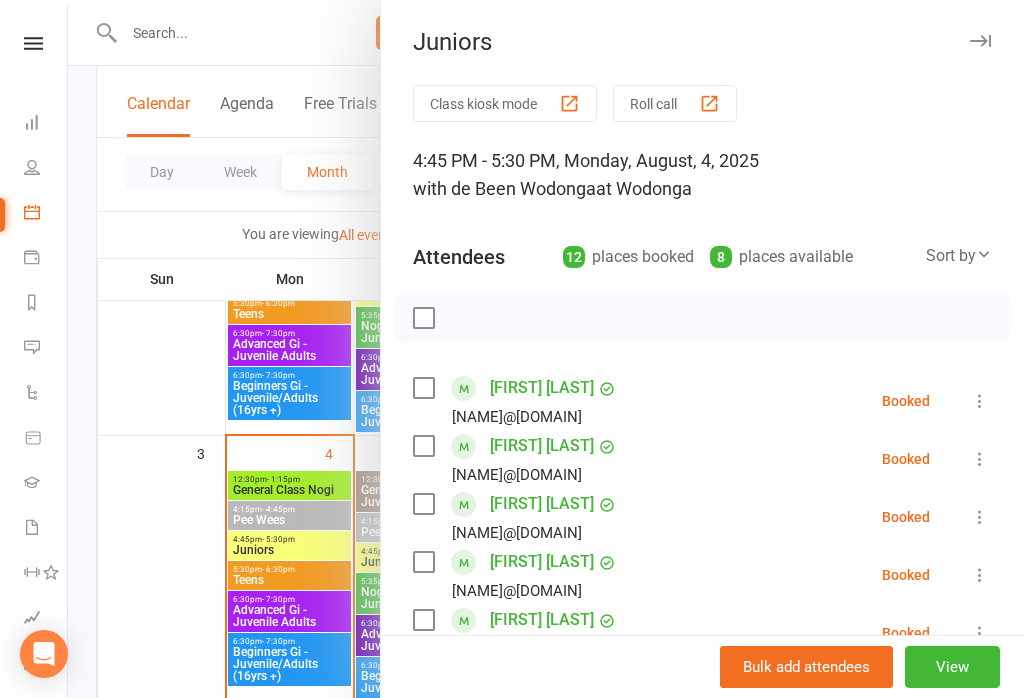 scroll, scrollTop: 0, scrollLeft: 0, axis: both 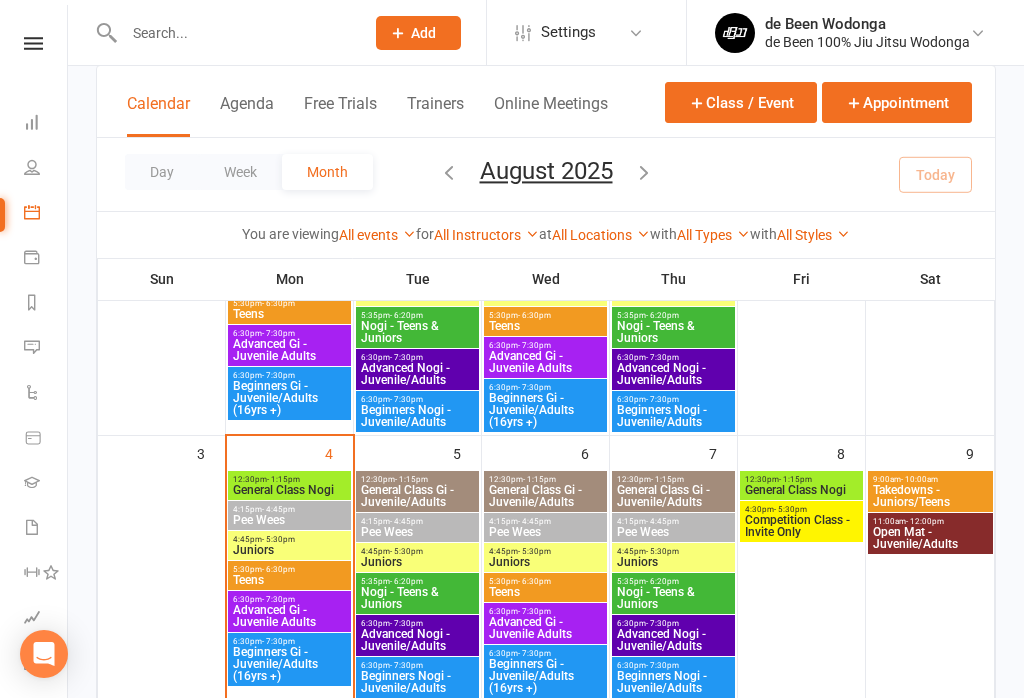click on "Teens" at bounding box center (289, 580) 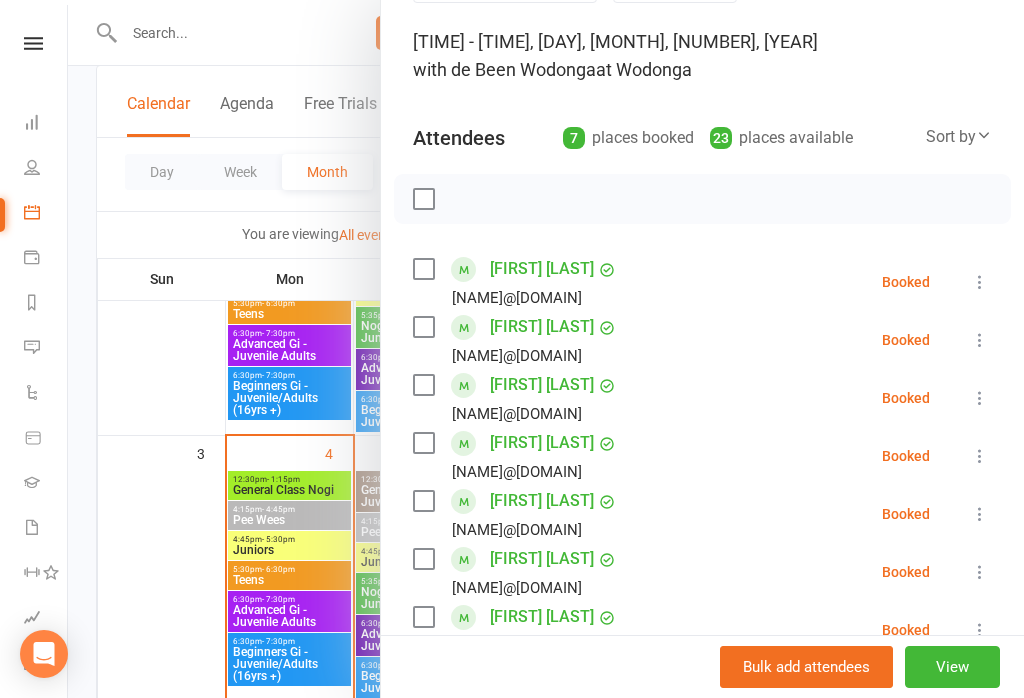 scroll, scrollTop: 113, scrollLeft: 0, axis: vertical 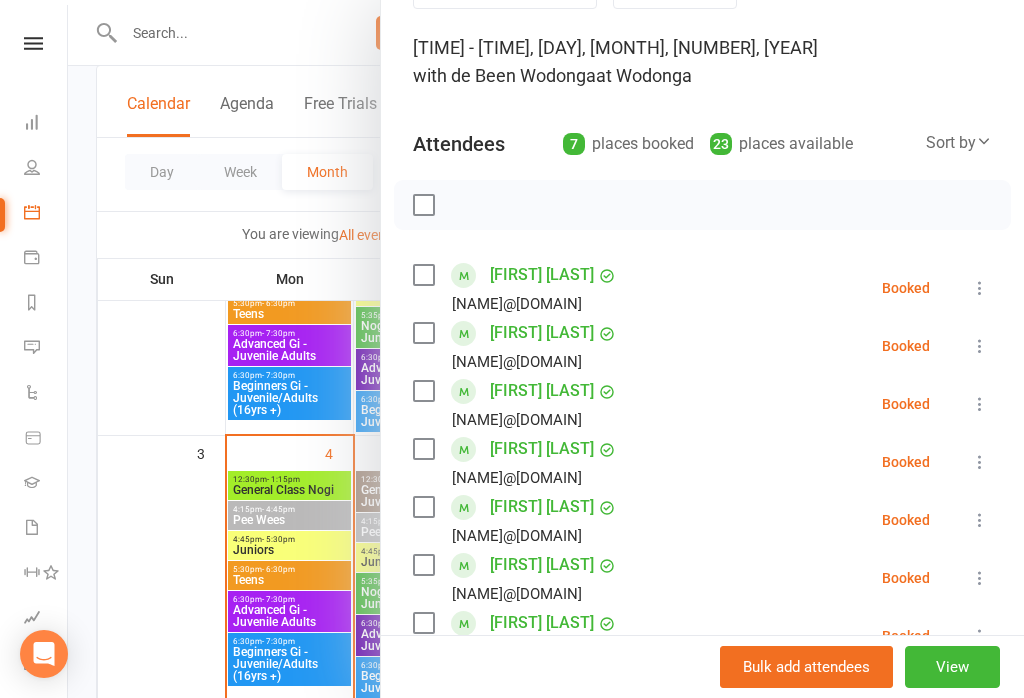 click at bounding box center (546, 349) 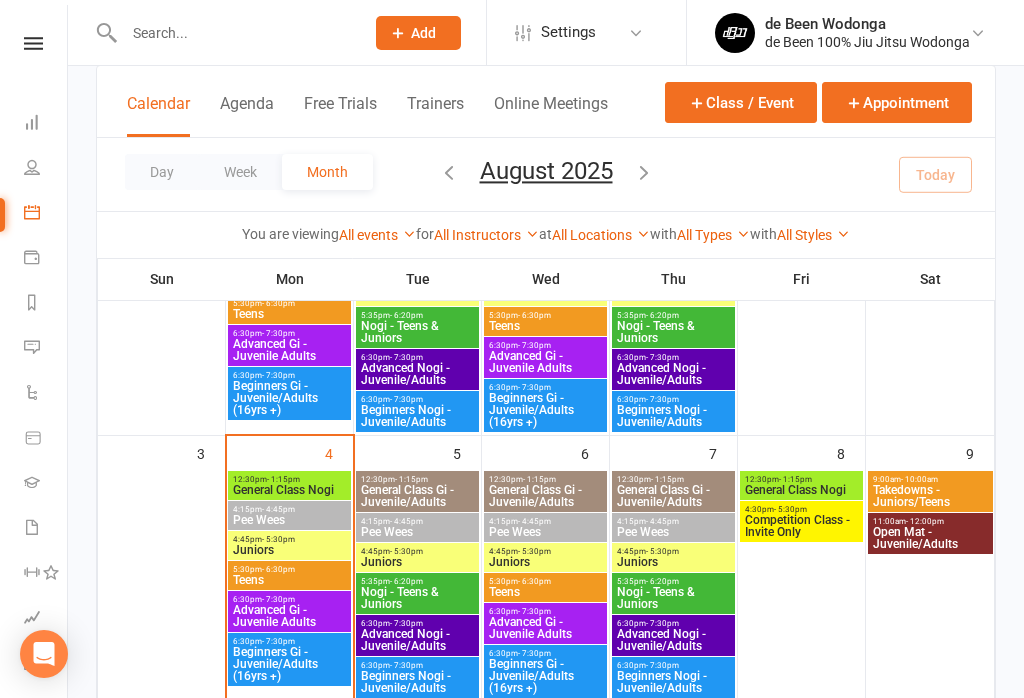 click on "Pee Wees" at bounding box center [289, 520] 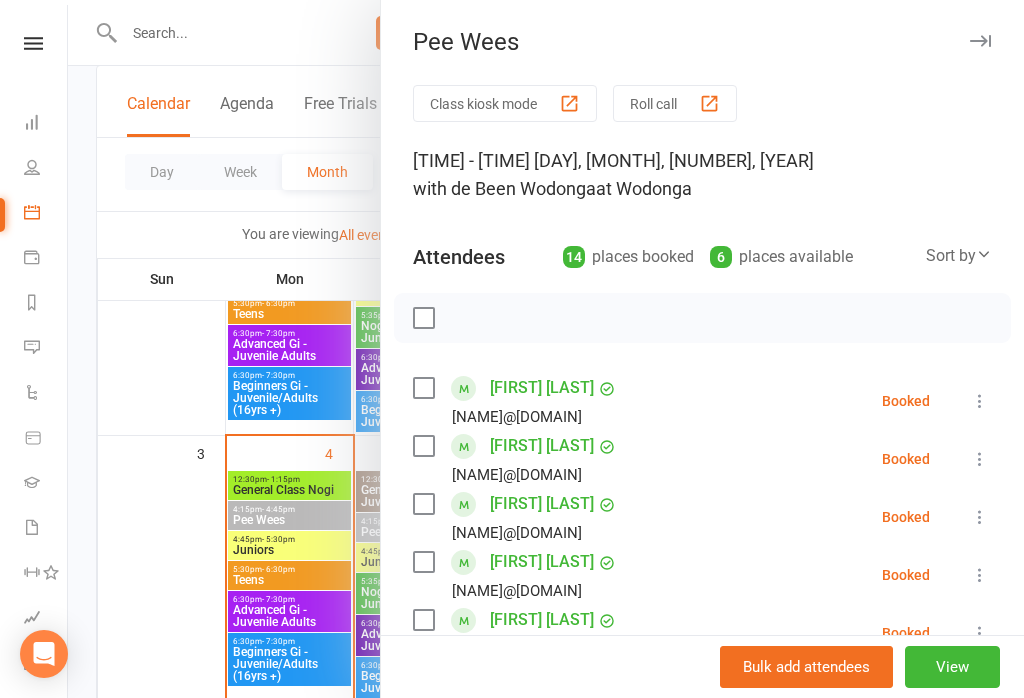 click on "Class kiosk mode" at bounding box center (505, 103) 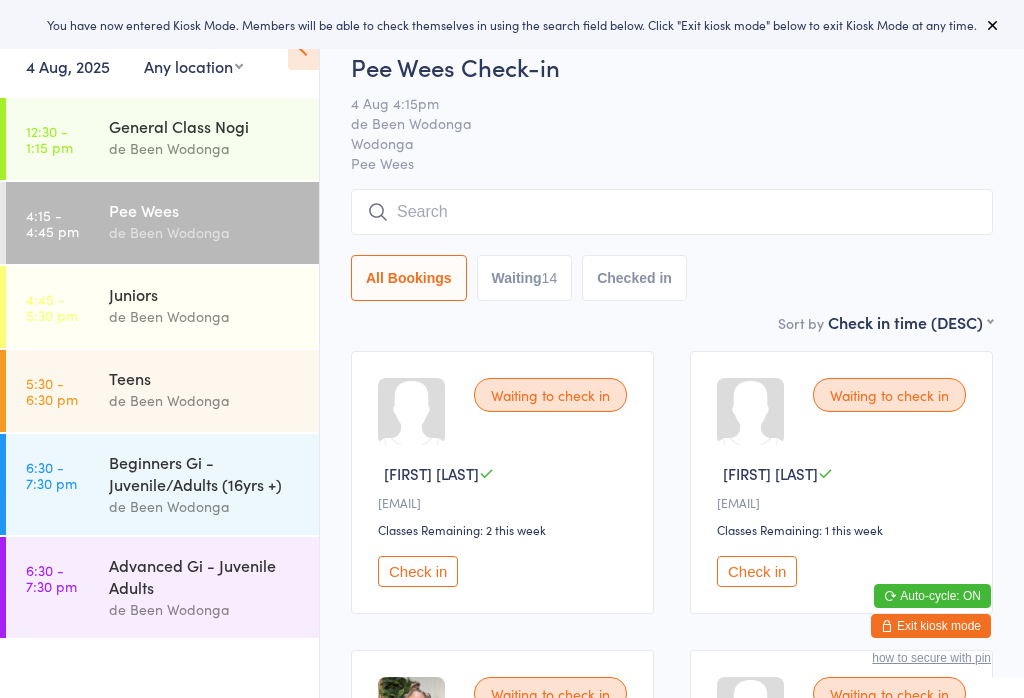 scroll, scrollTop: 0, scrollLeft: 0, axis: both 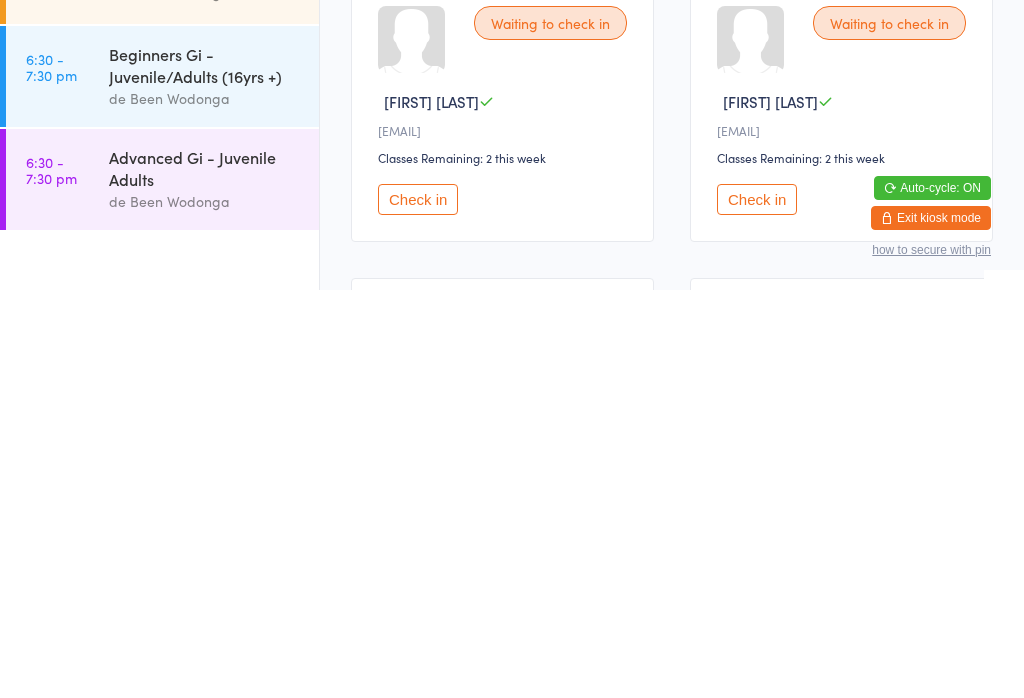 click on "Check in" at bounding box center (418, 607) 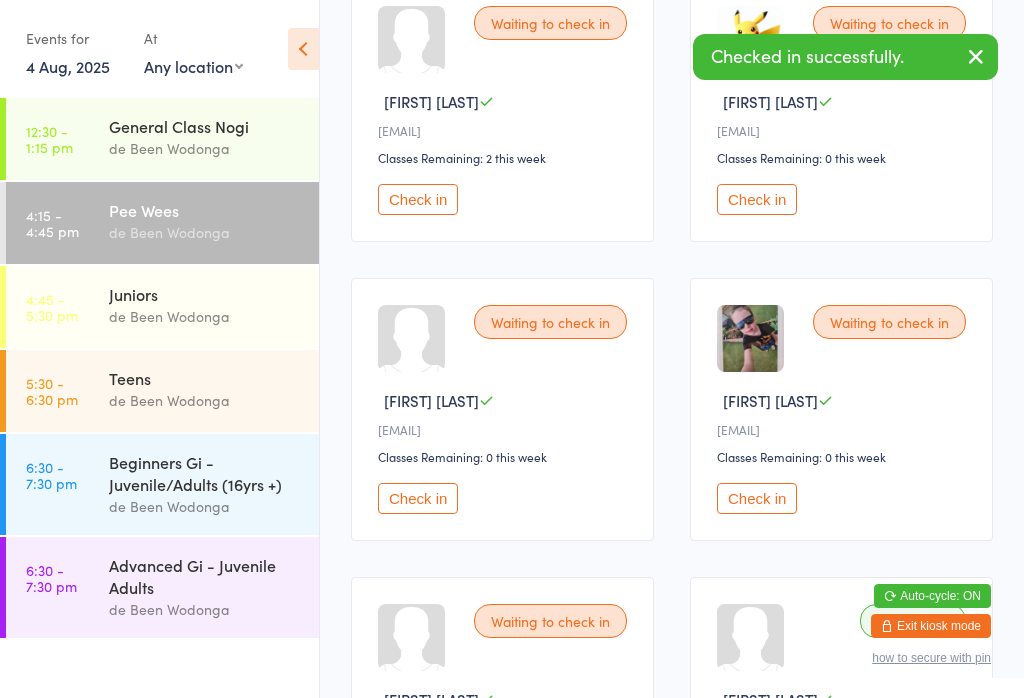 click on "Check in" at bounding box center [418, 199] 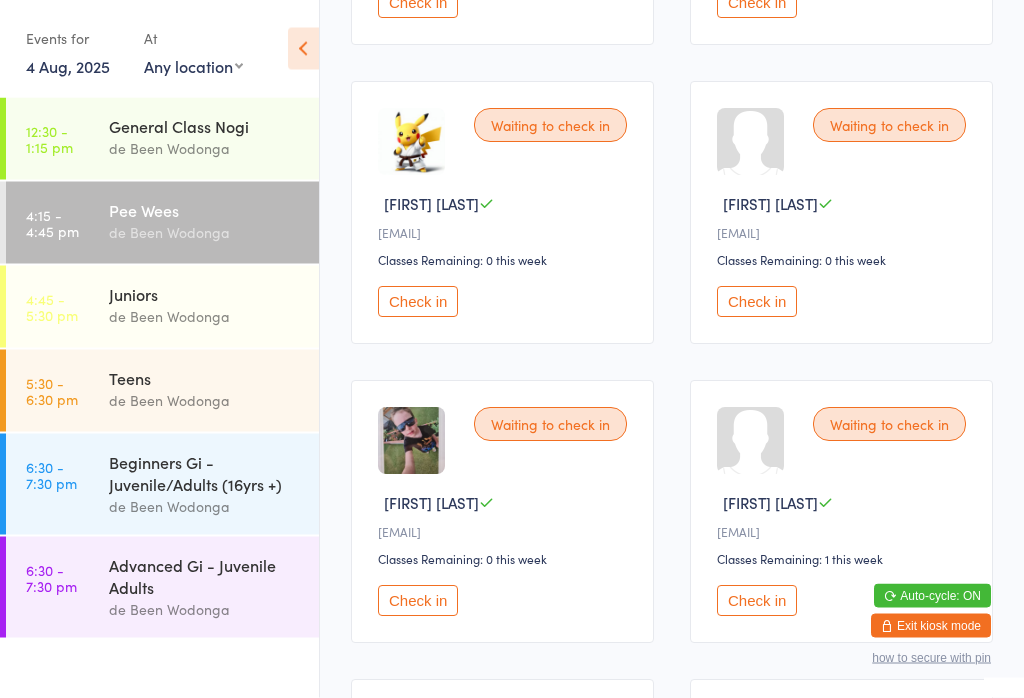 scroll, scrollTop: 1463, scrollLeft: 0, axis: vertical 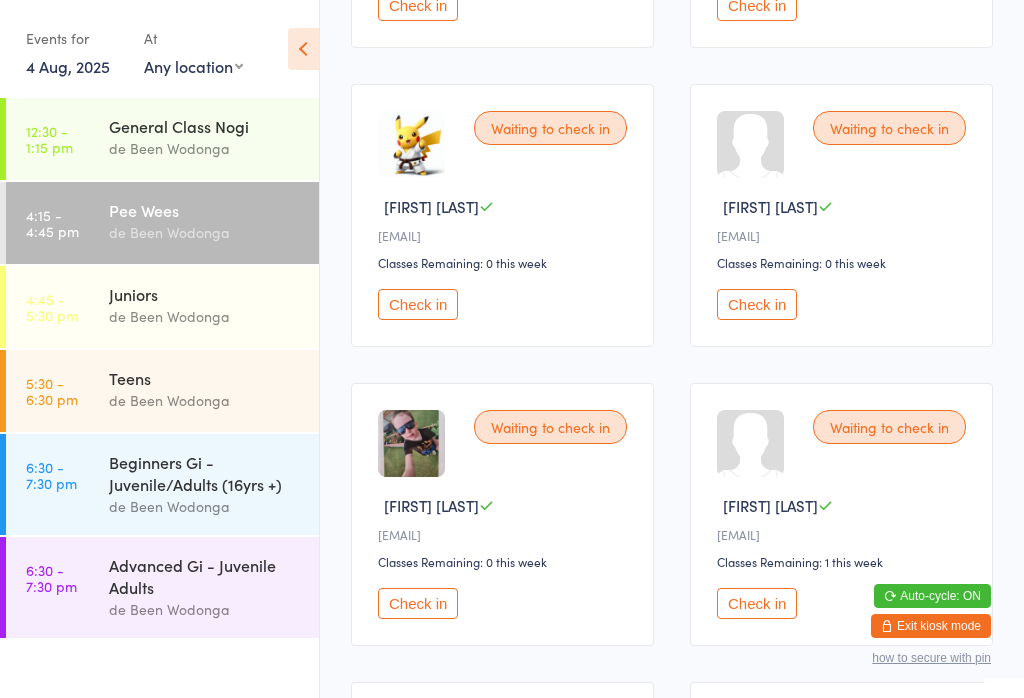 click on "Check in" at bounding box center (418, 304) 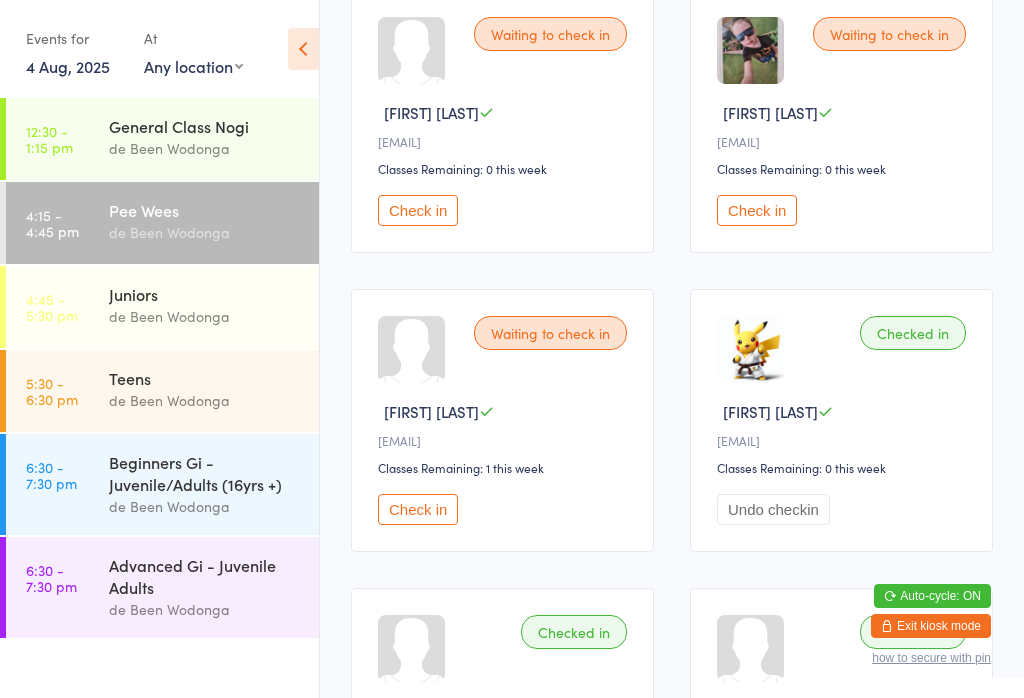 scroll, scrollTop: 1552, scrollLeft: 0, axis: vertical 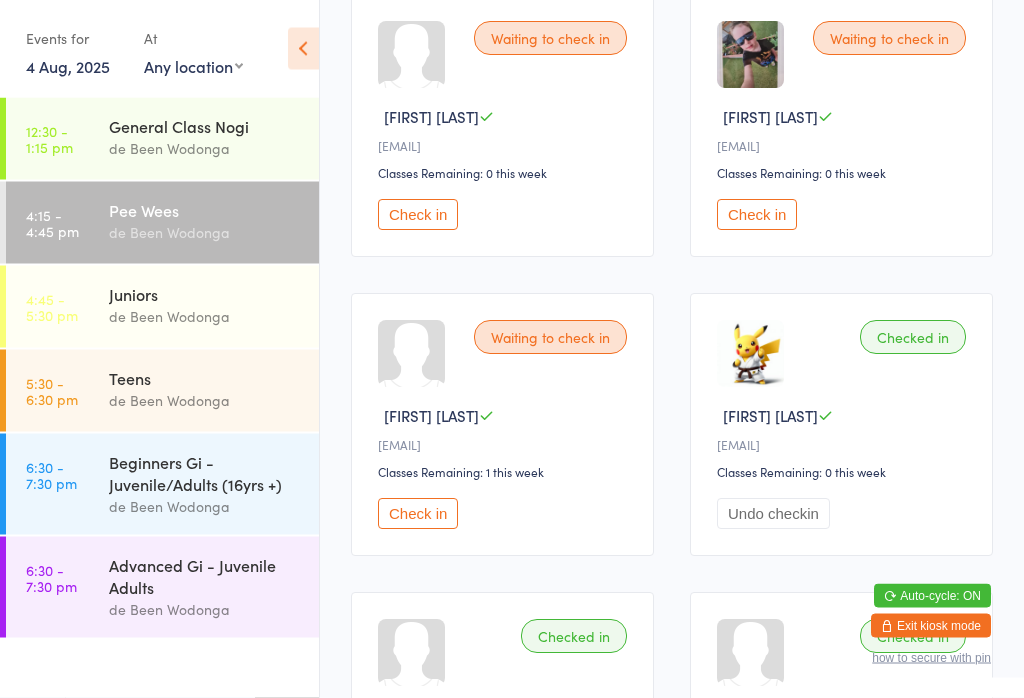 click on "Check in" at bounding box center [757, 215] 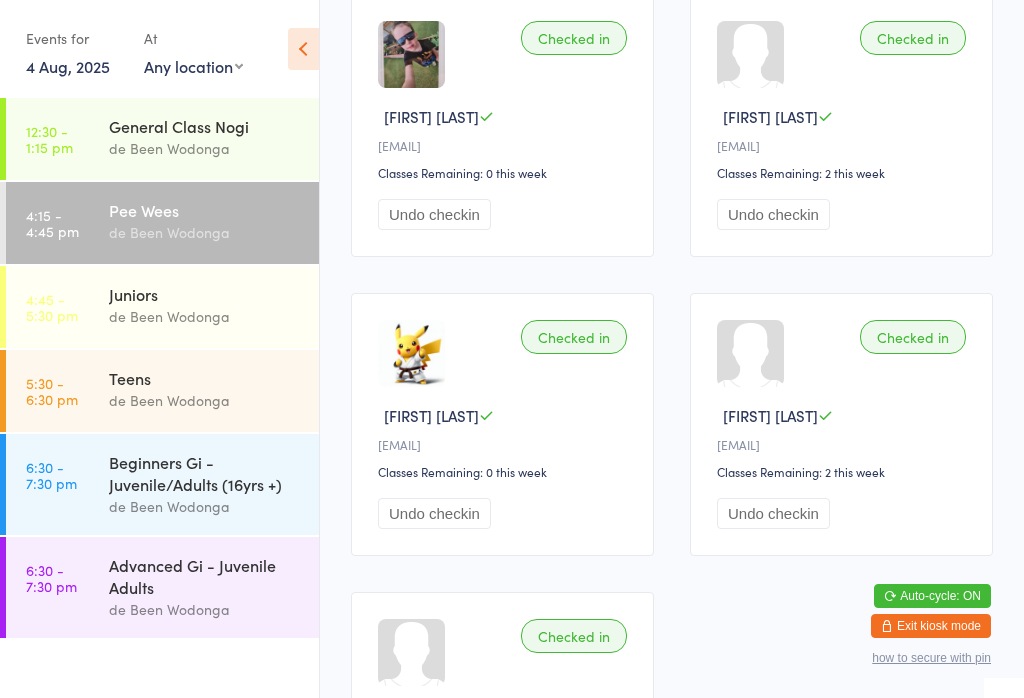 click on "de Been Wodonga" at bounding box center [205, 400] 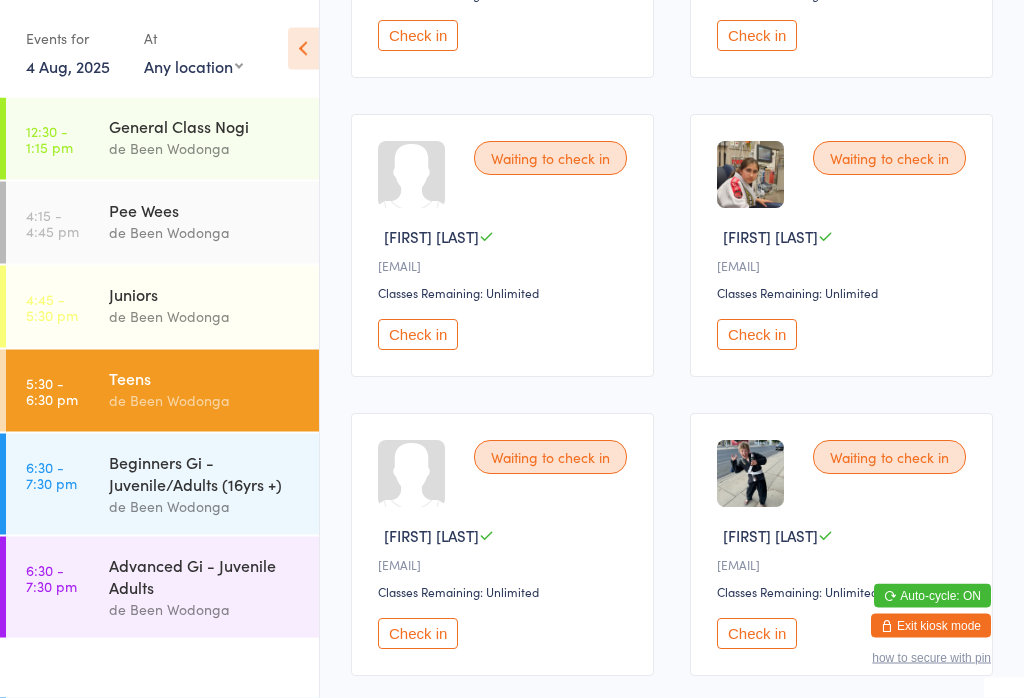 scroll, scrollTop: 1141, scrollLeft: 0, axis: vertical 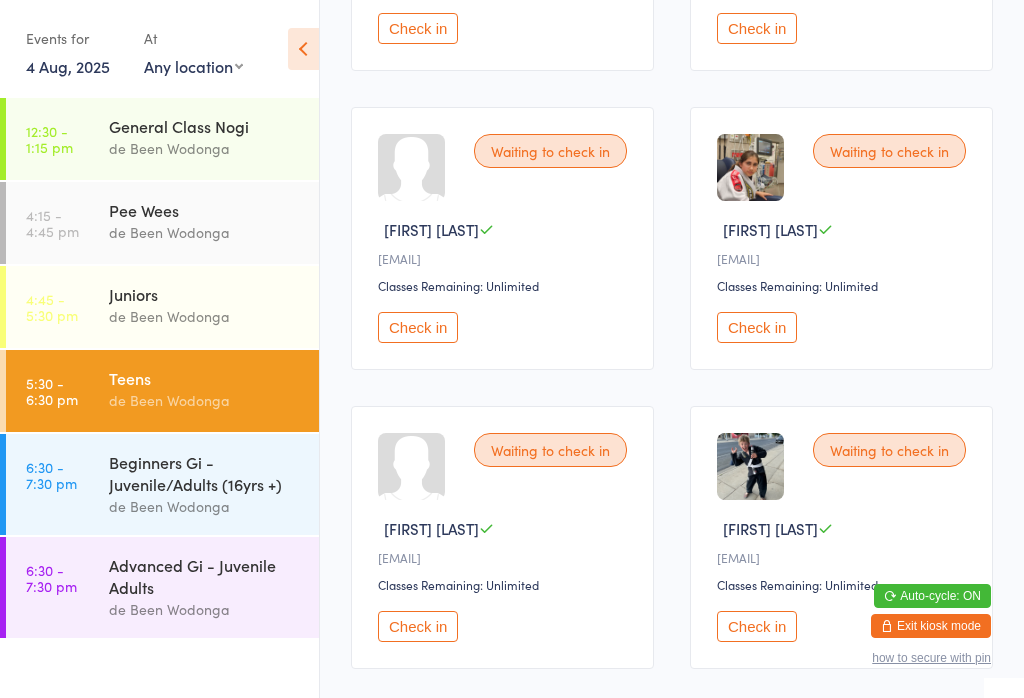 click on "Check in" at bounding box center (757, 327) 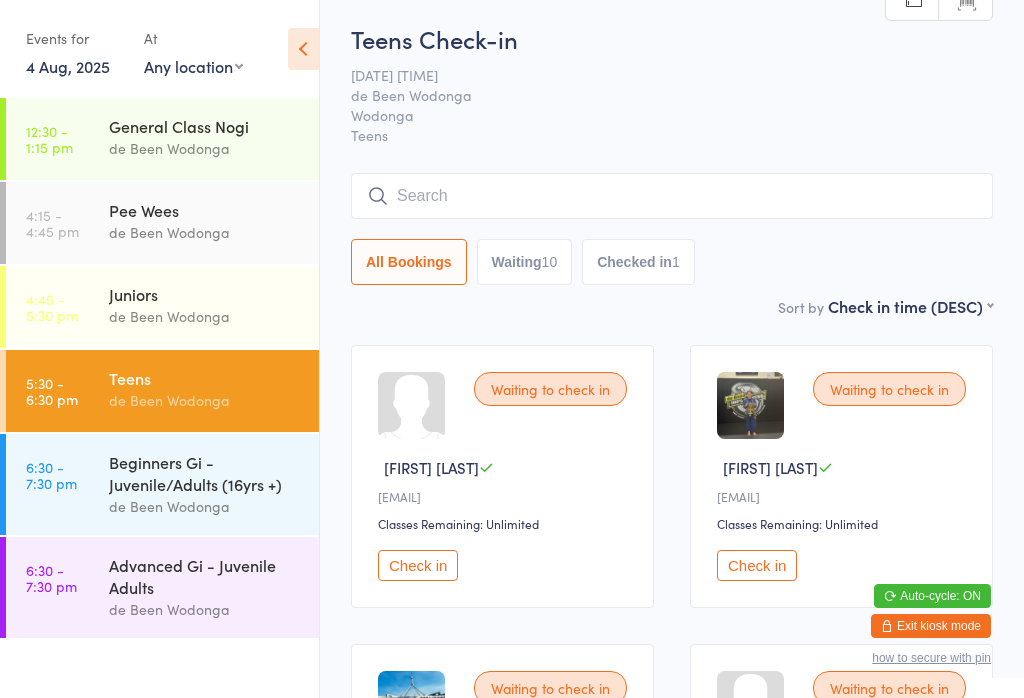 scroll, scrollTop: 0, scrollLeft: 0, axis: both 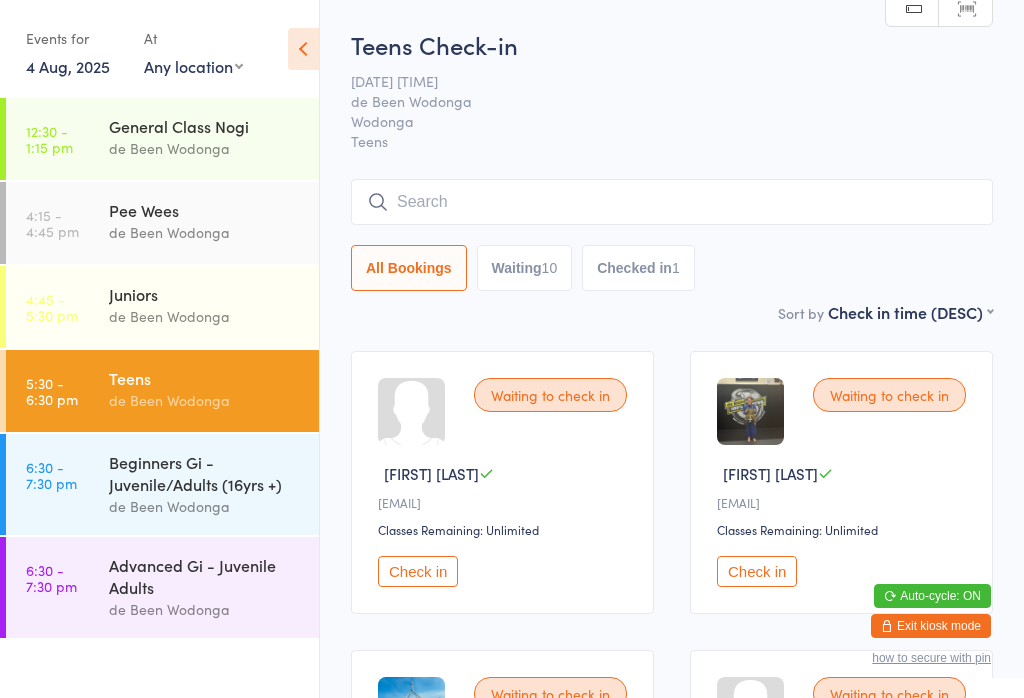 click on "4:15 - 4:45 pm" at bounding box center (52, 223) 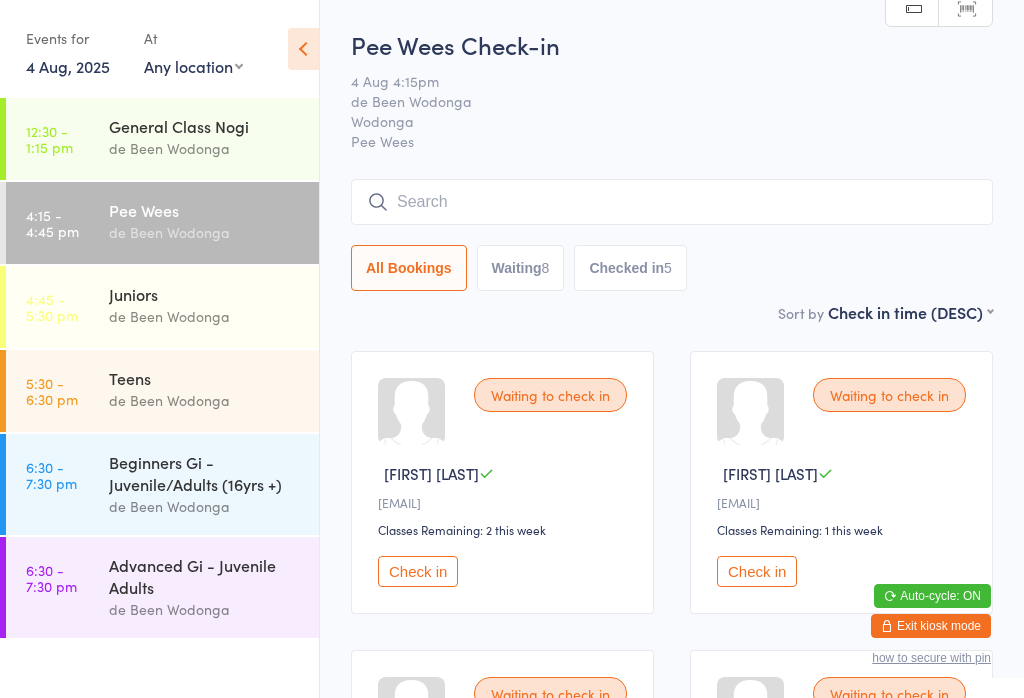 click on "Teens de Been Wodonga" at bounding box center (214, 389) 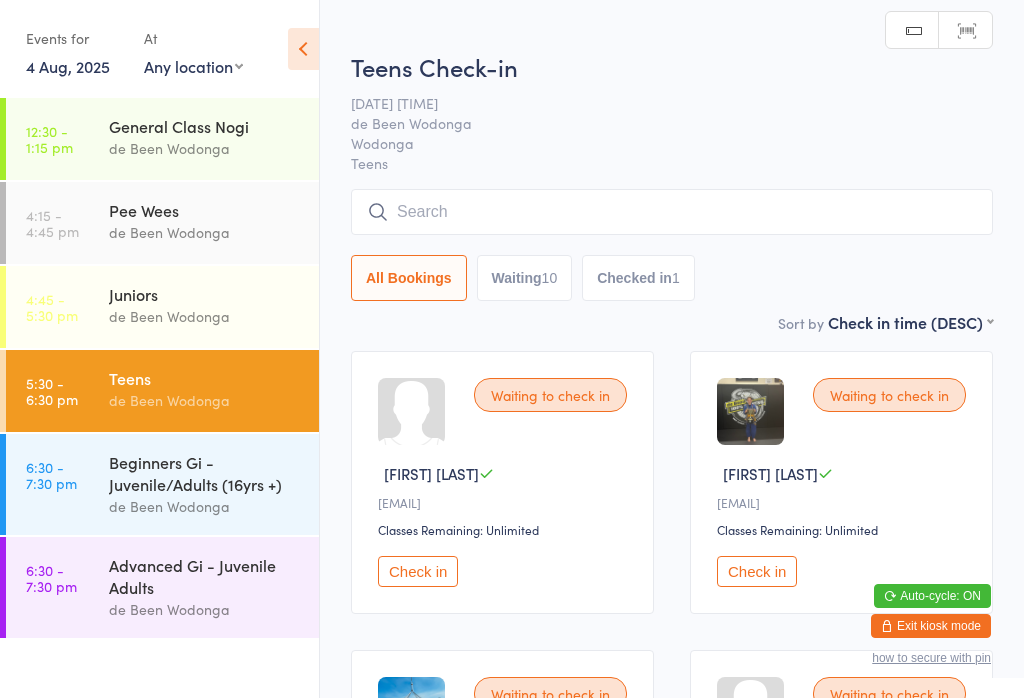 click on "Check in" at bounding box center (418, 571) 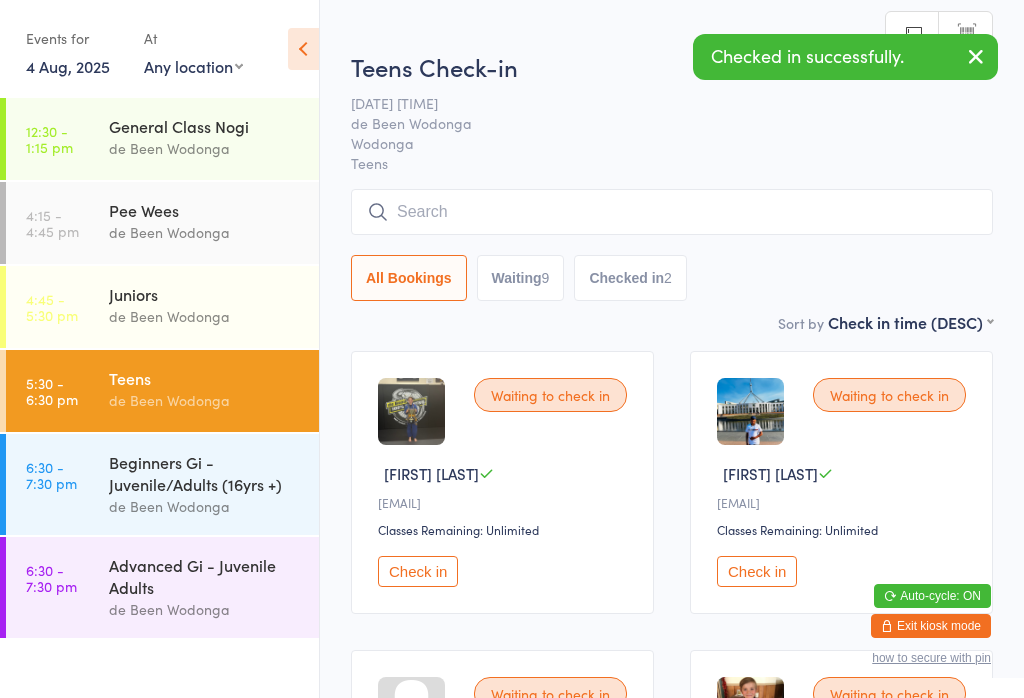 click on "de Been Wodonga" at bounding box center [205, 232] 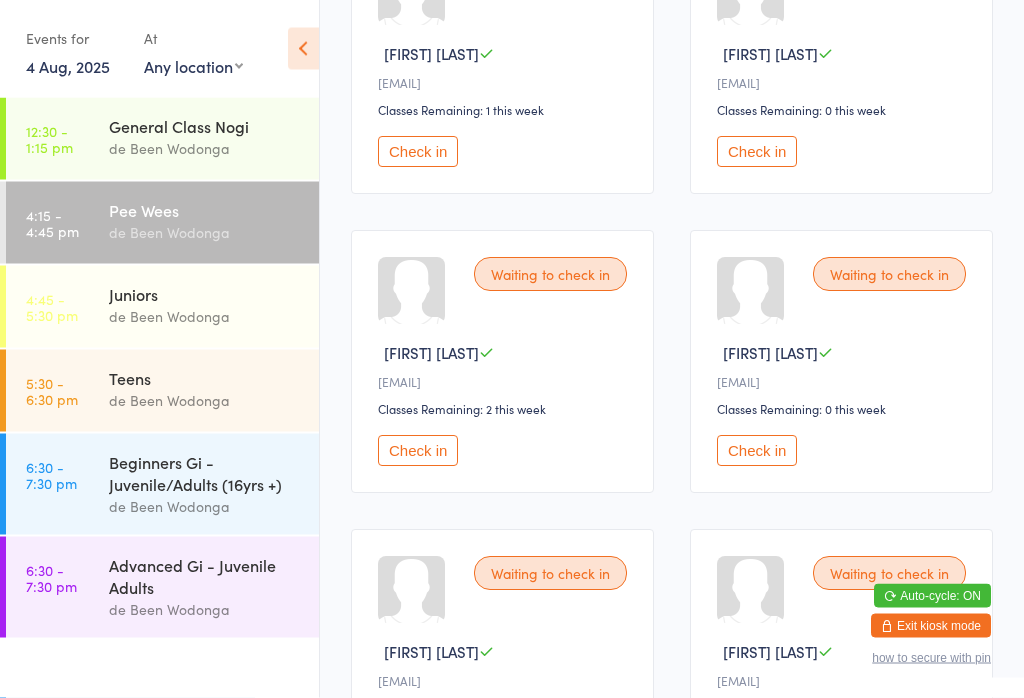 scroll, scrollTop: 719, scrollLeft: 0, axis: vertical 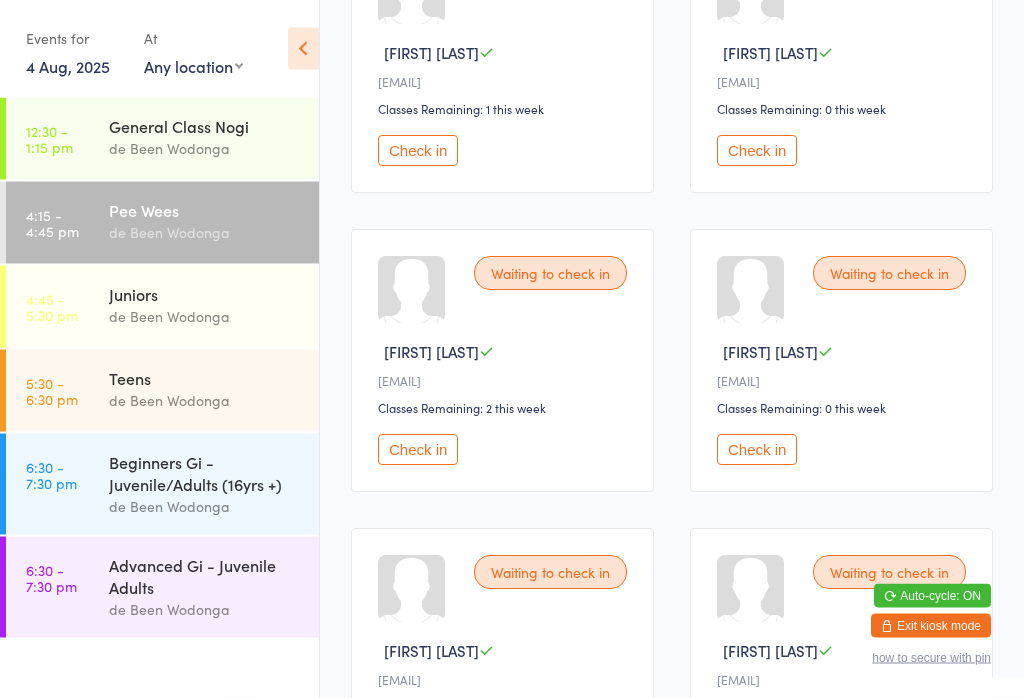 click on "Check in" at bounding box center (418, 450) 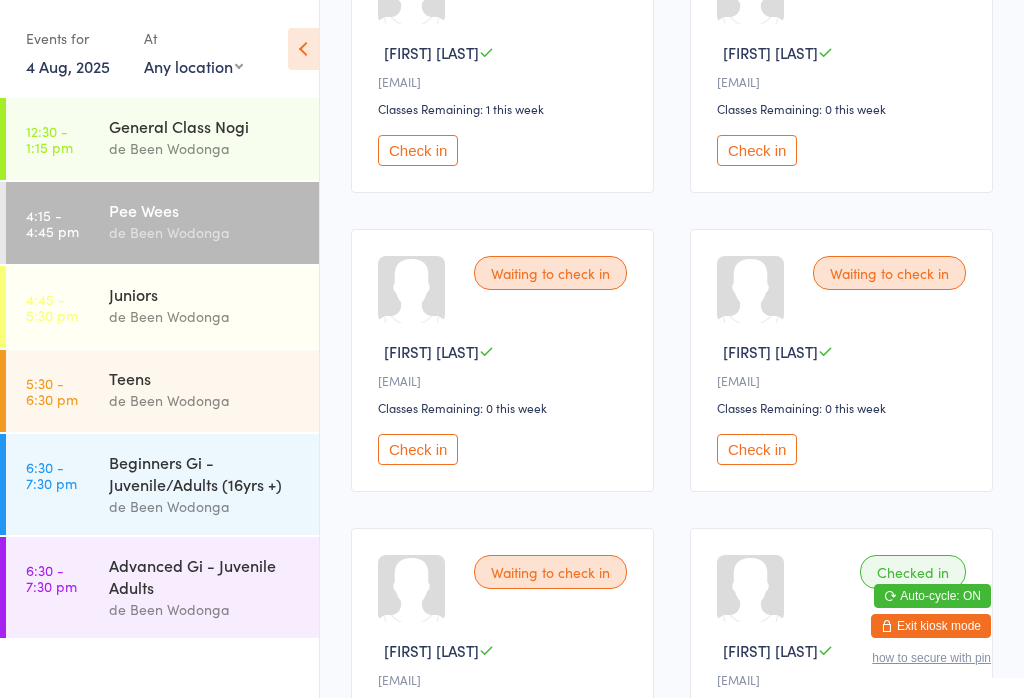 click on "Auto-cycle: ON Exit kiosk mode how to secure with pin" at bounding box center (1004, 688) 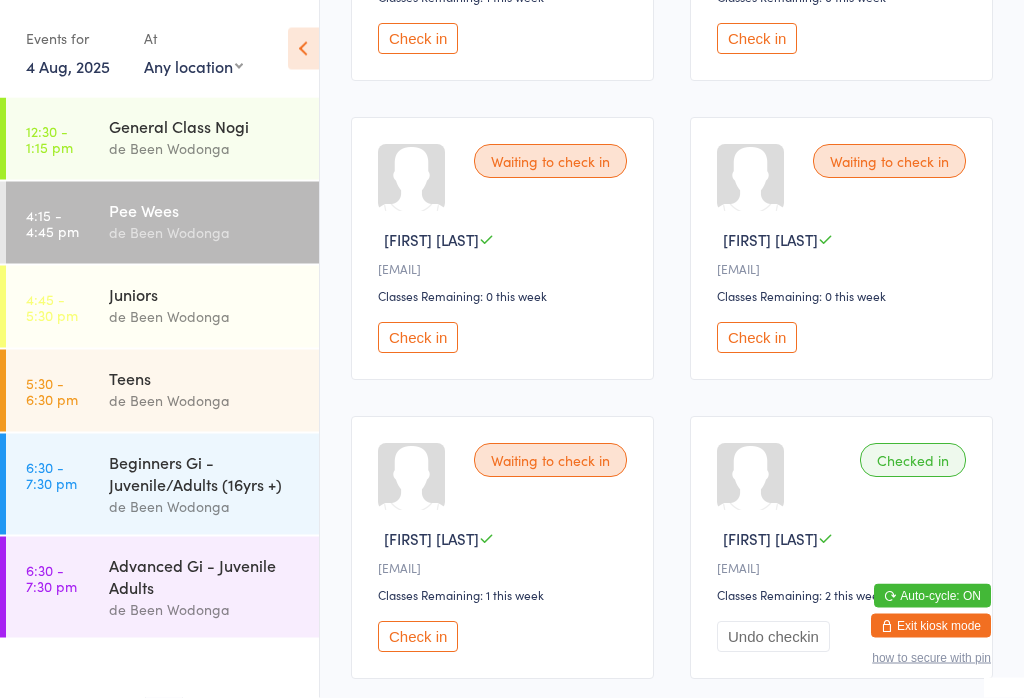 scroll, scrollTop: 832, scrollLeft: 0, axis: vertical 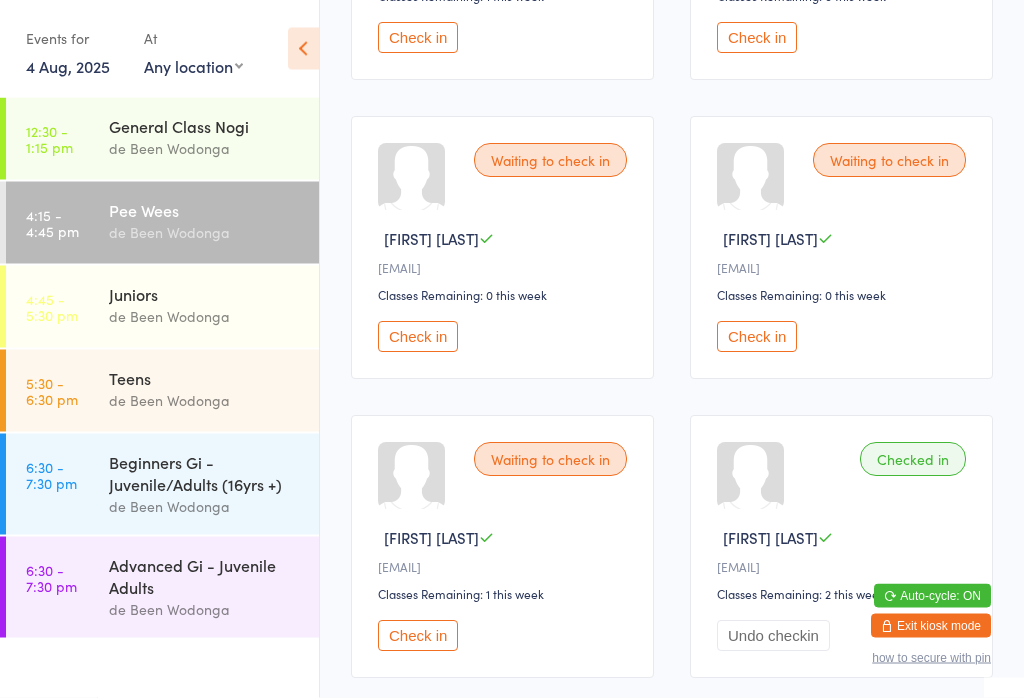 click on "Check in" at bounding box center [757, 337] 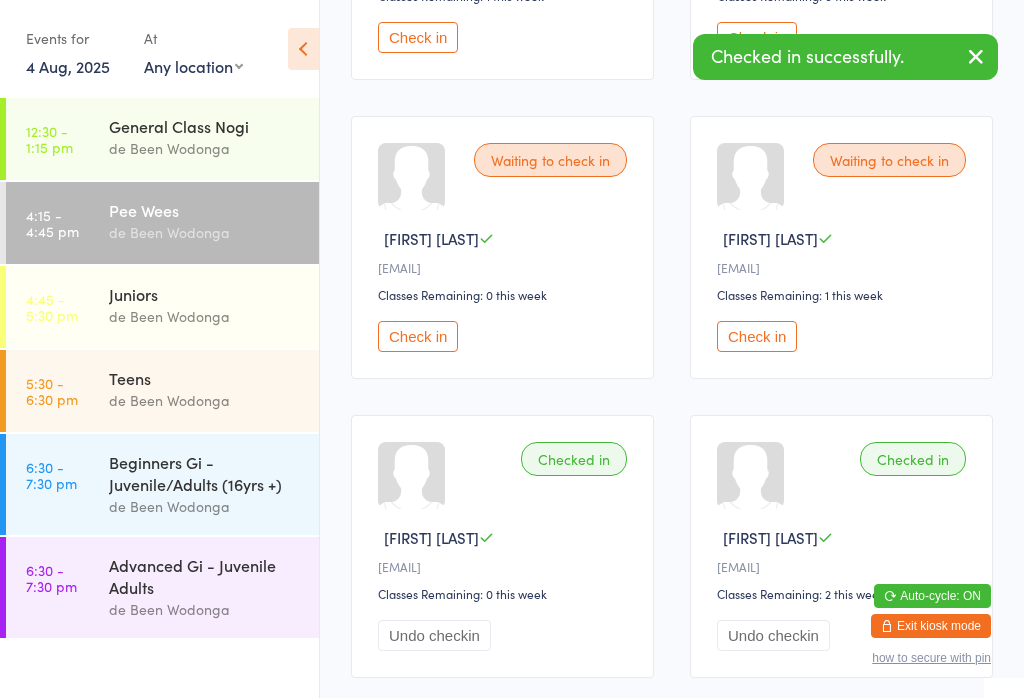 click on "Check in" at bounding box center (757, 336) 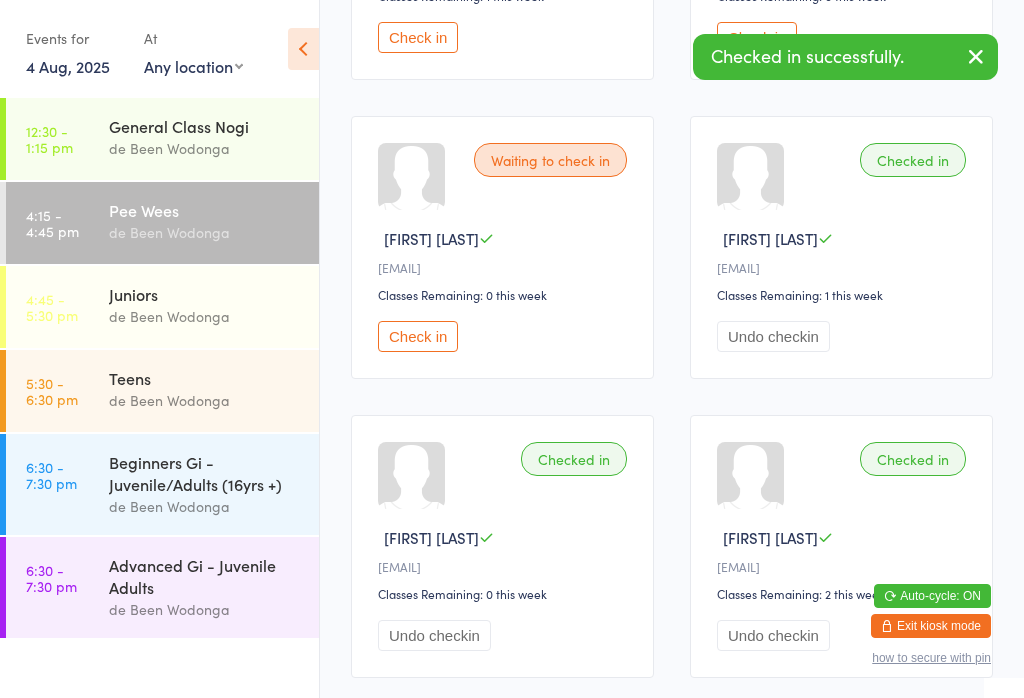 click on "Undo checkin" at bounding box center [773, 336] 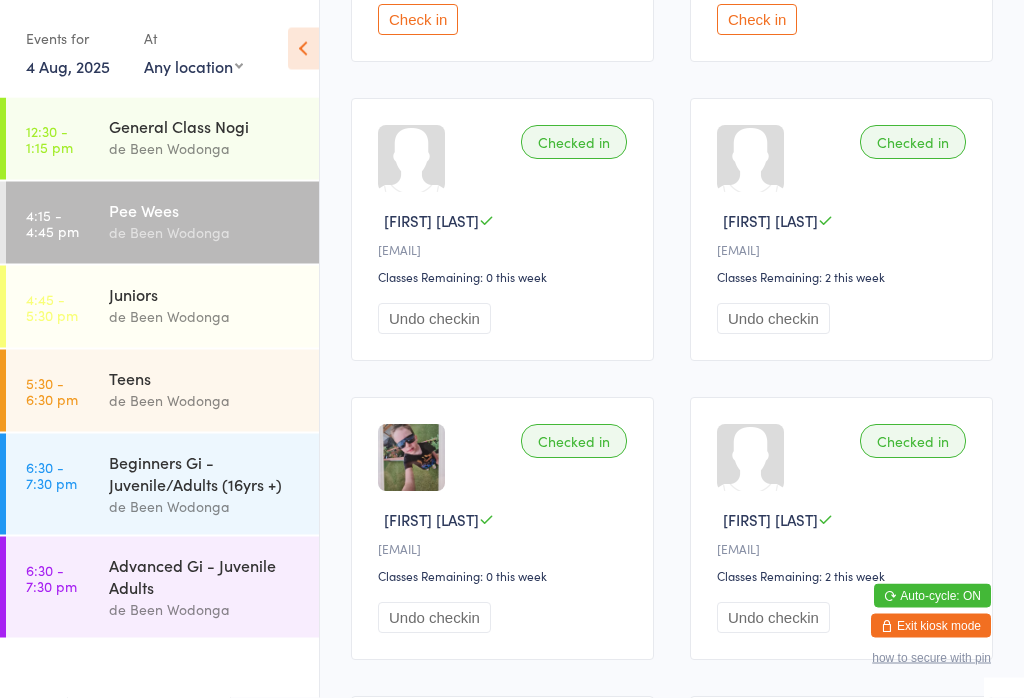 scroll, scrollTop: 1140, scrollLeft: 0, axis: vertical 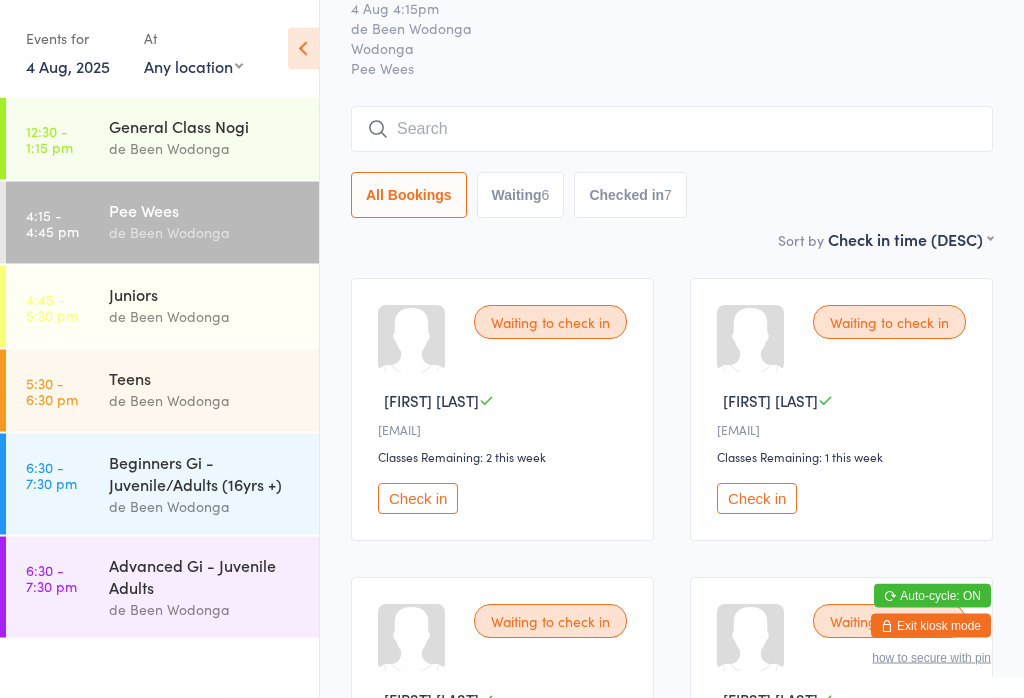 click on "Check in" at bounding box center (418, 499) 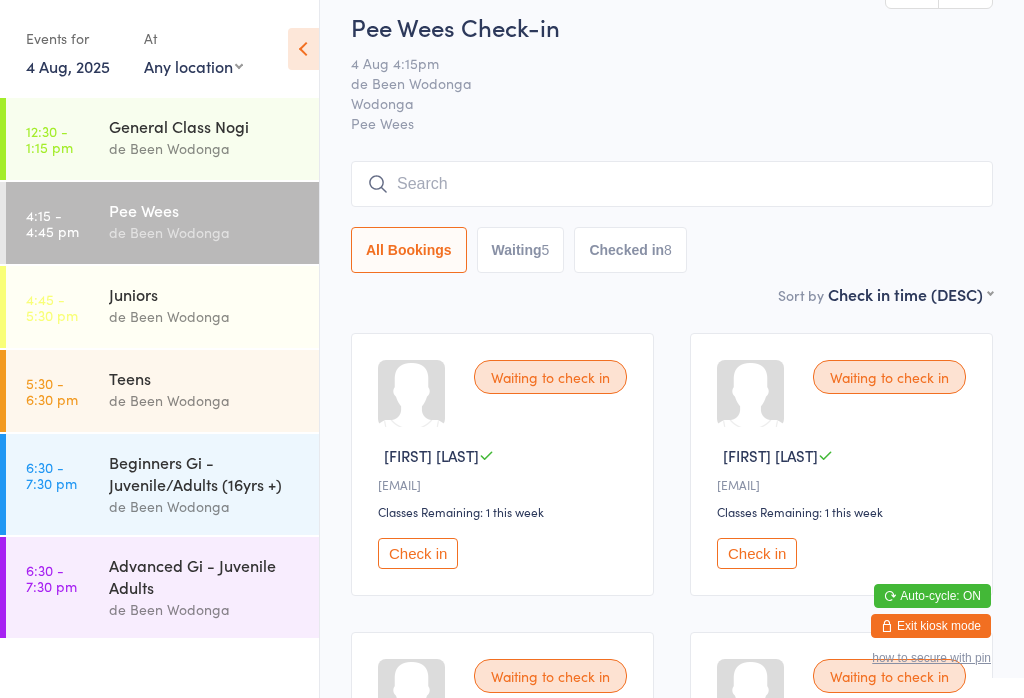 scroll, scrollTop: 0, scrollLeft: 0, axis: both 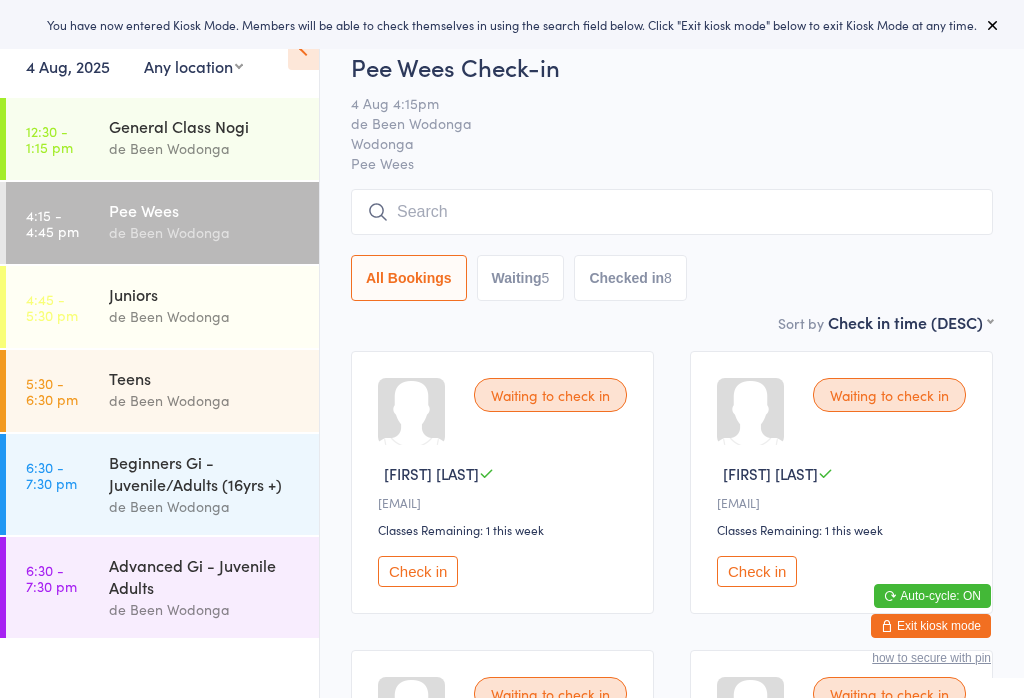 click on "First name (ASC) First name (DESC) Last name (ASC) Last name (DESC) Check in time (ASC) Check in time (DESC) Rank (ASC) Rank (DESC)" at bounding box center (910, 319) 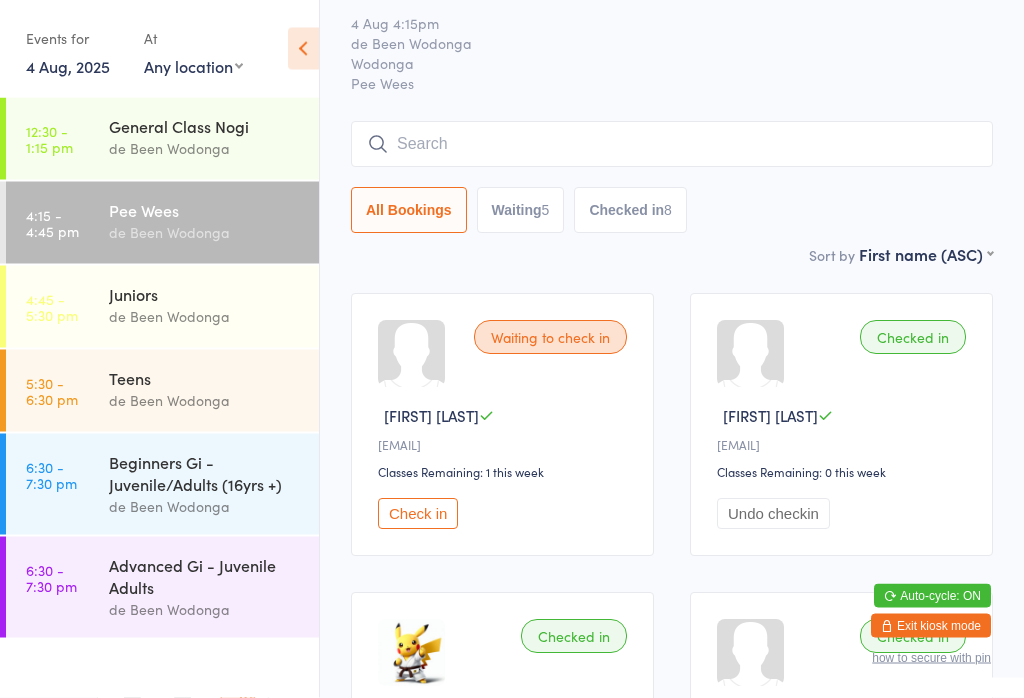 scroll, scrollTop: 0, scrollLeft: 0, axis: both 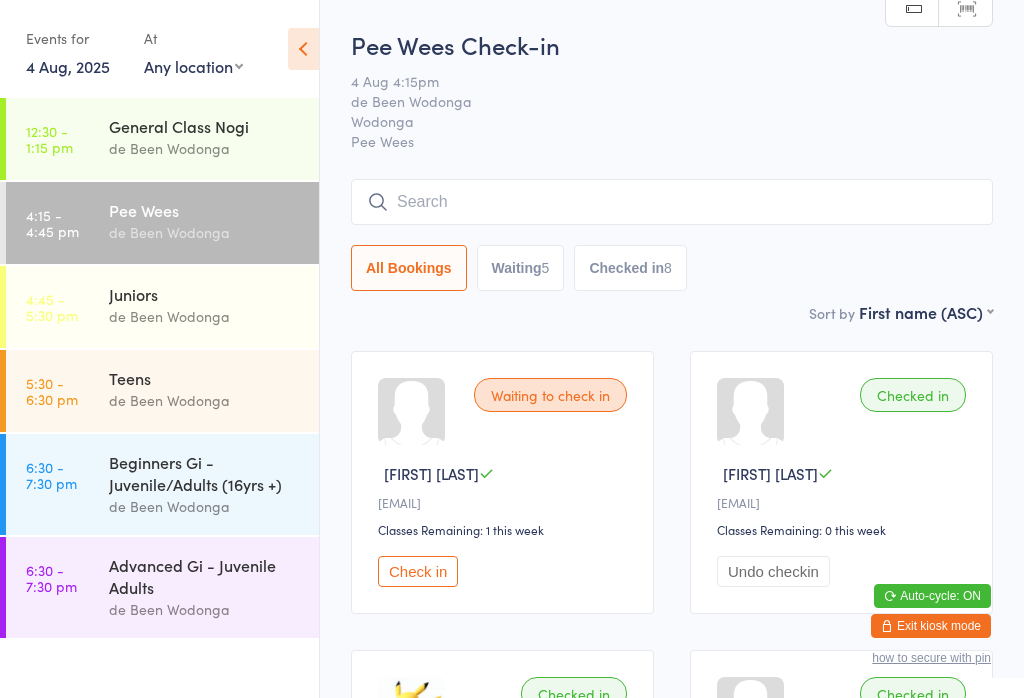 click at bounding box center (672, 202) 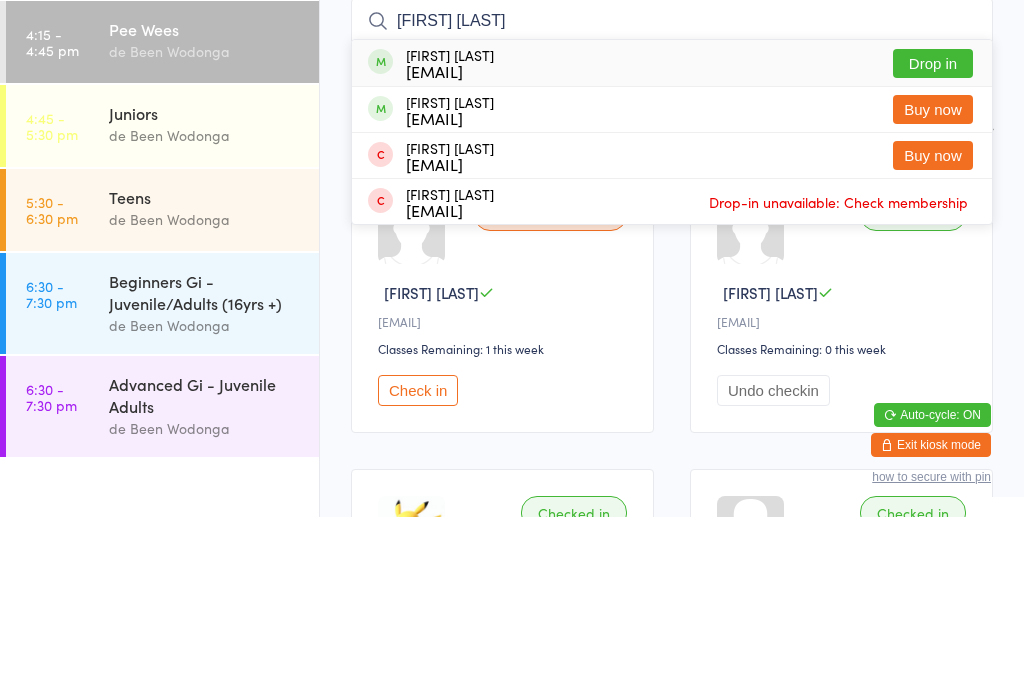 type on "[FIRST] [LAST]" 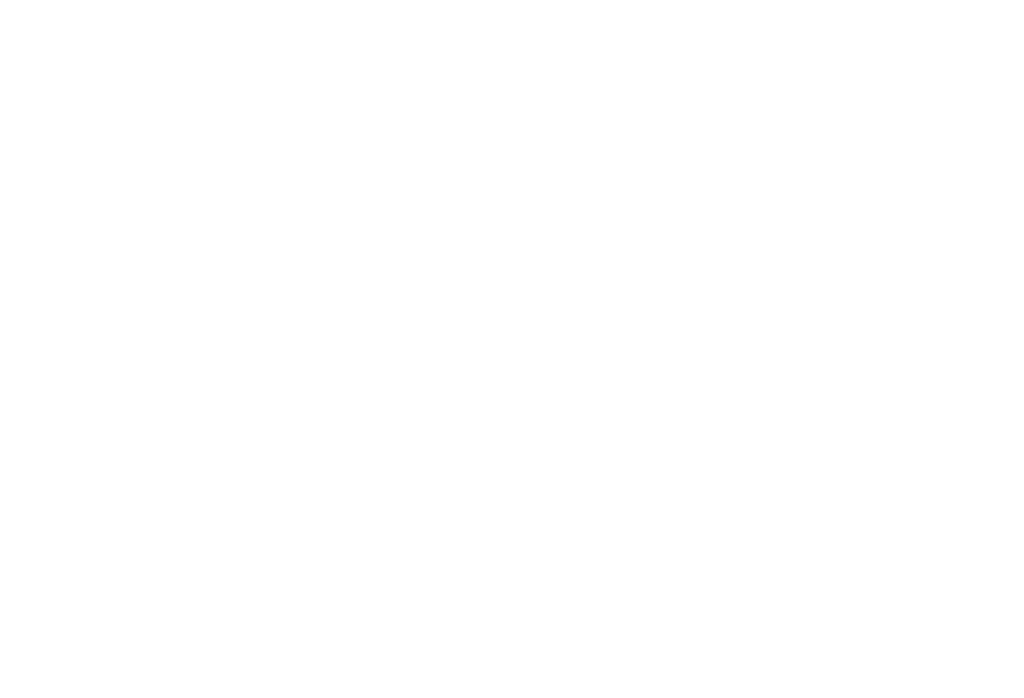 scroll, scrollTop: 56, scrollLeft: 0, axis: vertical 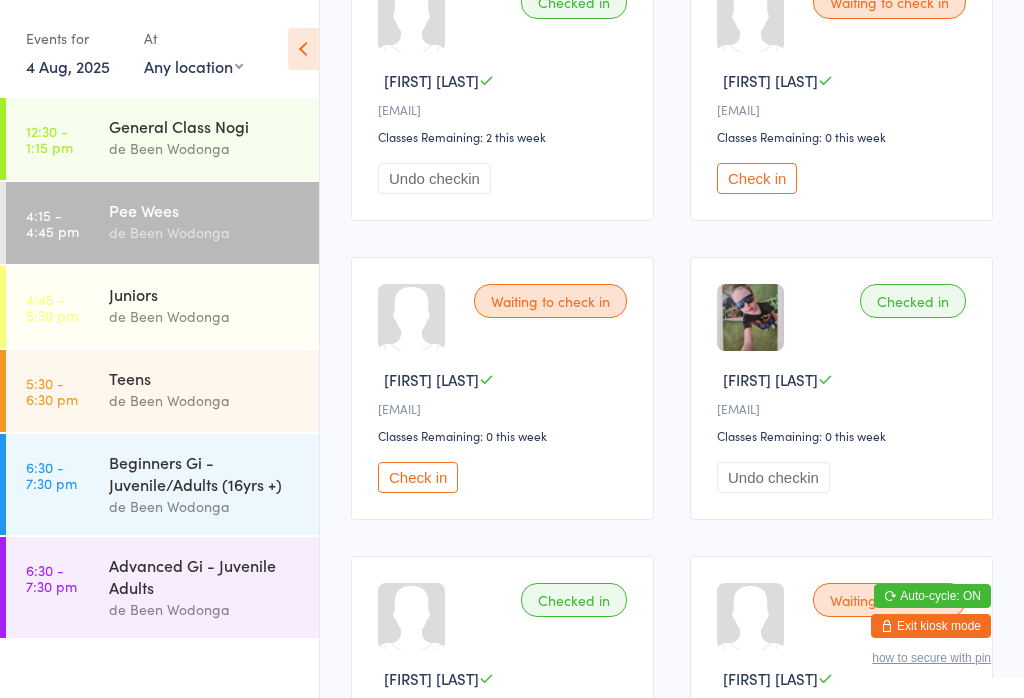 click on "Check in" at bounding box center (757, 178) 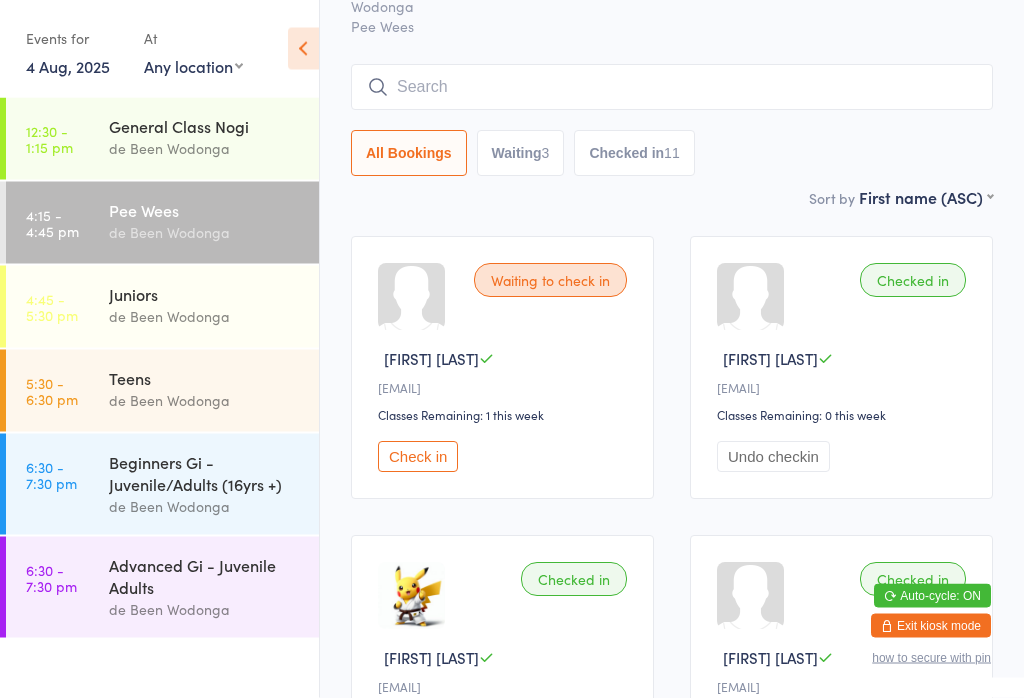 scroll, scrollTop: 106, scrollLeft: 0, axis: vertical 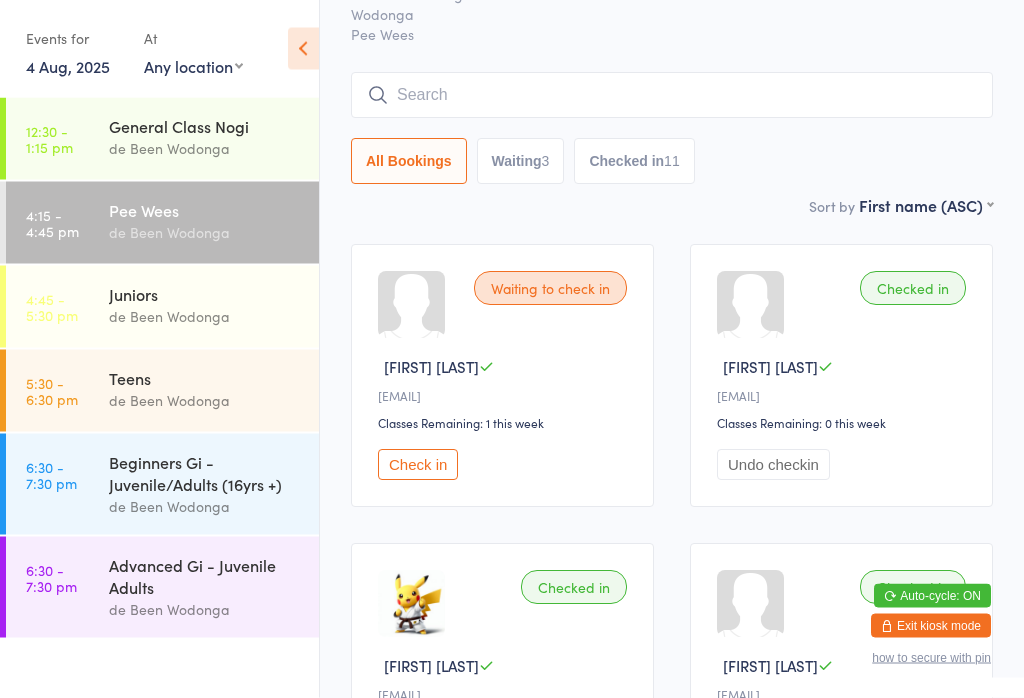 click on "Check in" at bounding box center (418, 465) 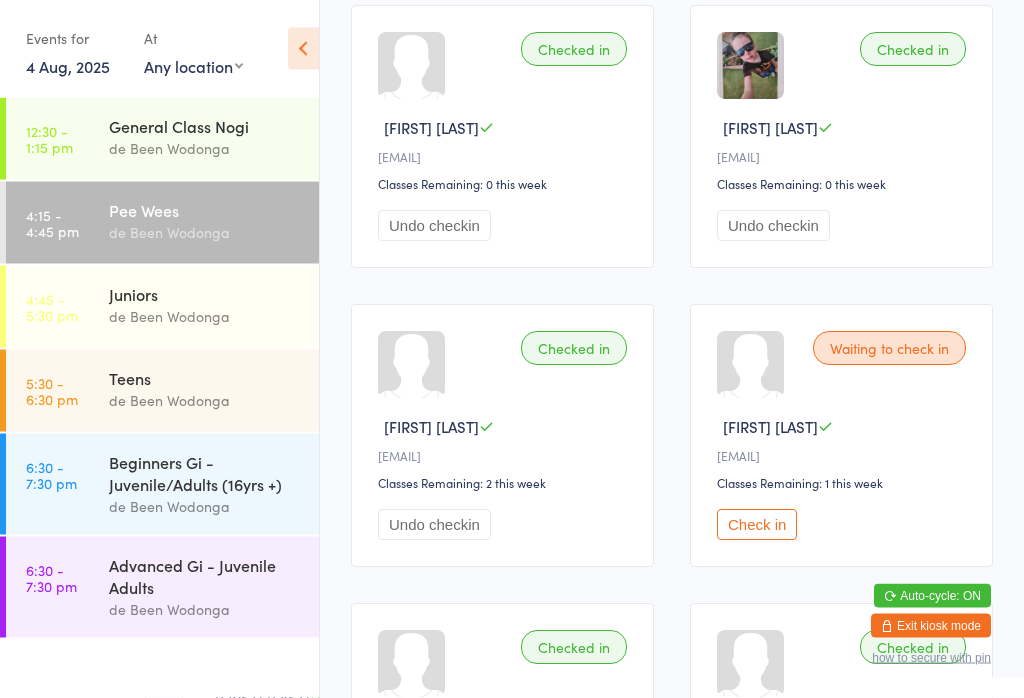 scroll, scrollTop: 1544, scrollLeft: 0, axis: vertical 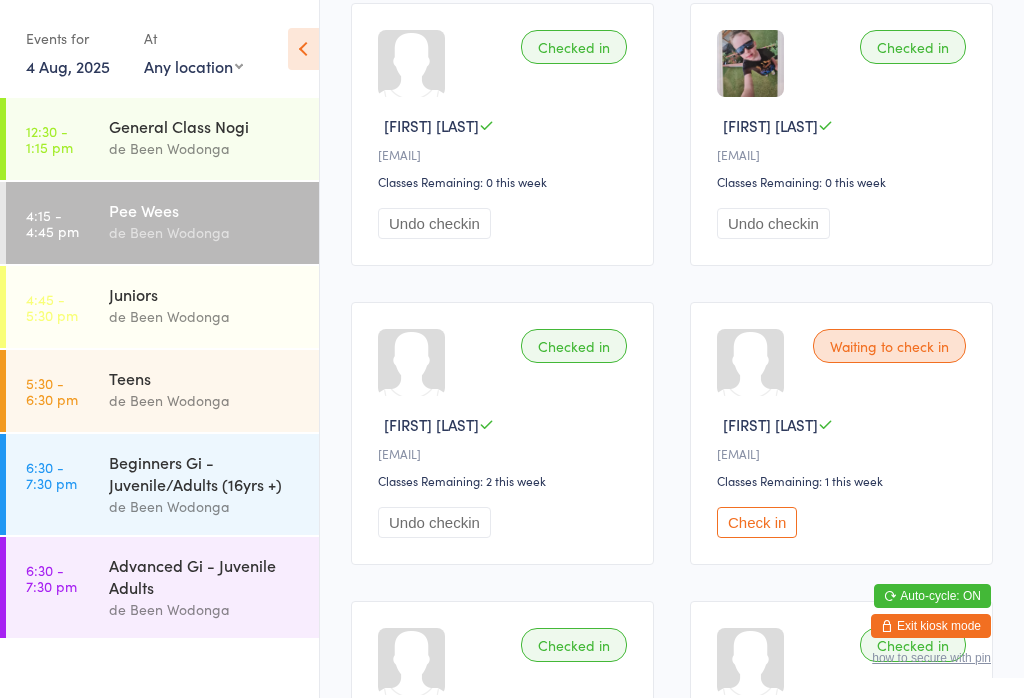 click on "Check in" at bounding box center [757, 522] 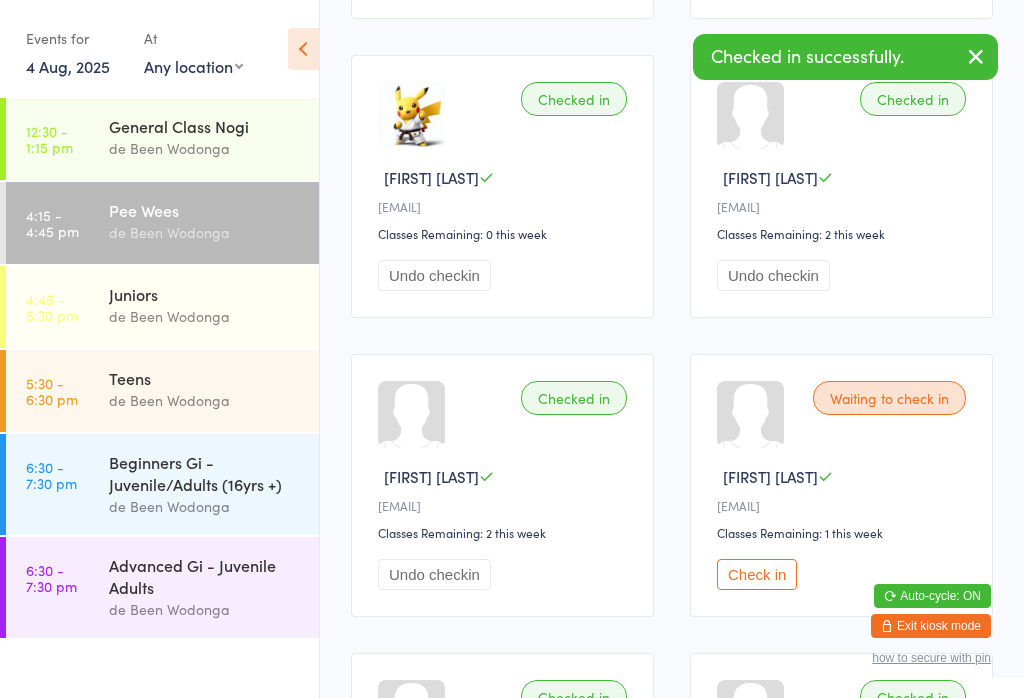 scroll, scrollTop: 600, scrollLeft: 0, axis: vertical 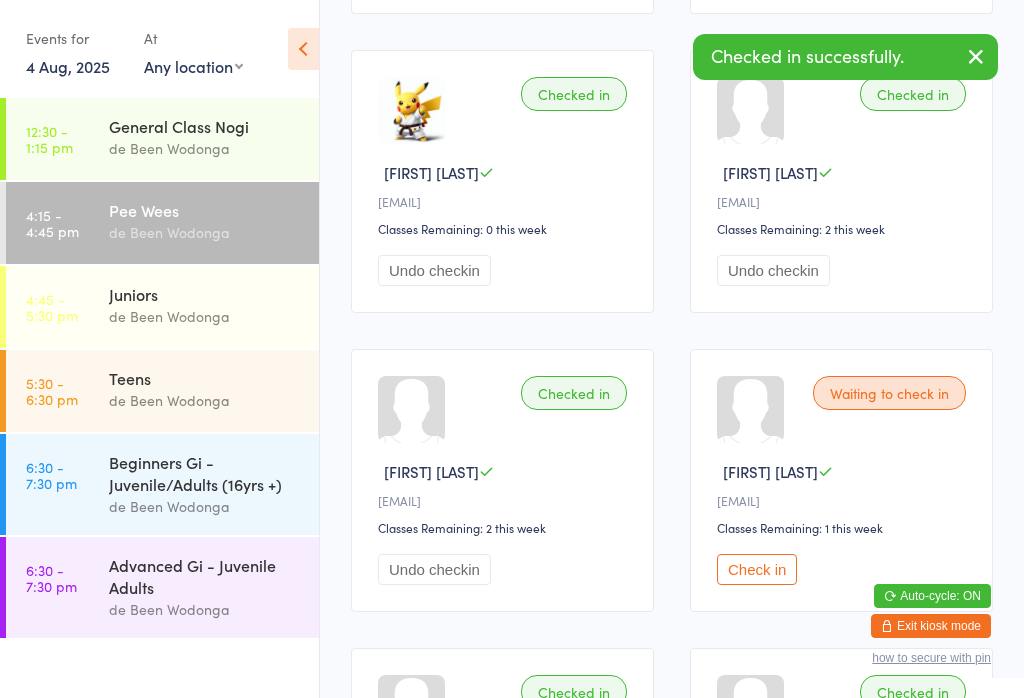 click on "Check in" at bounding box center [757, 569] 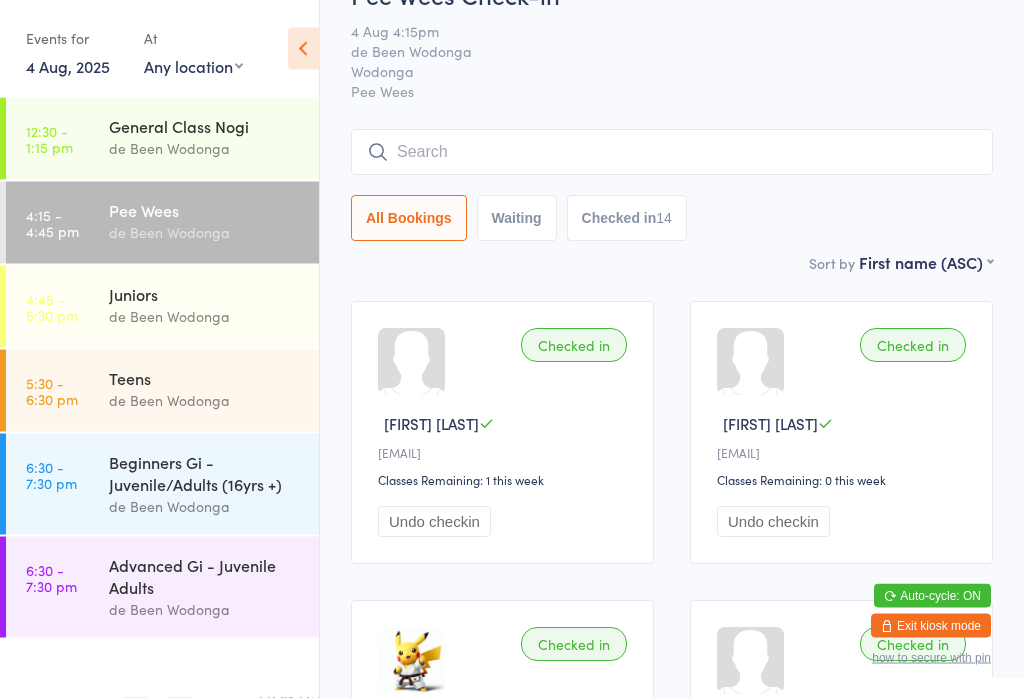 scroll, scrollTop: 0, scrollLeft: 0, axis: both 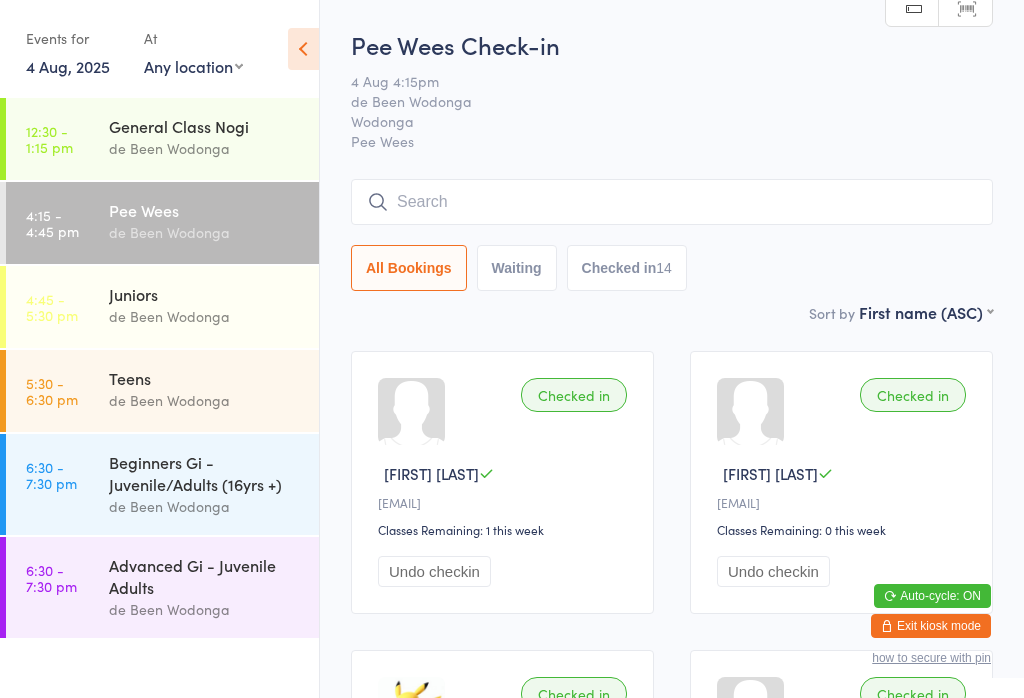 click on "de Been Wodonga" at bounding box center [205, 316] 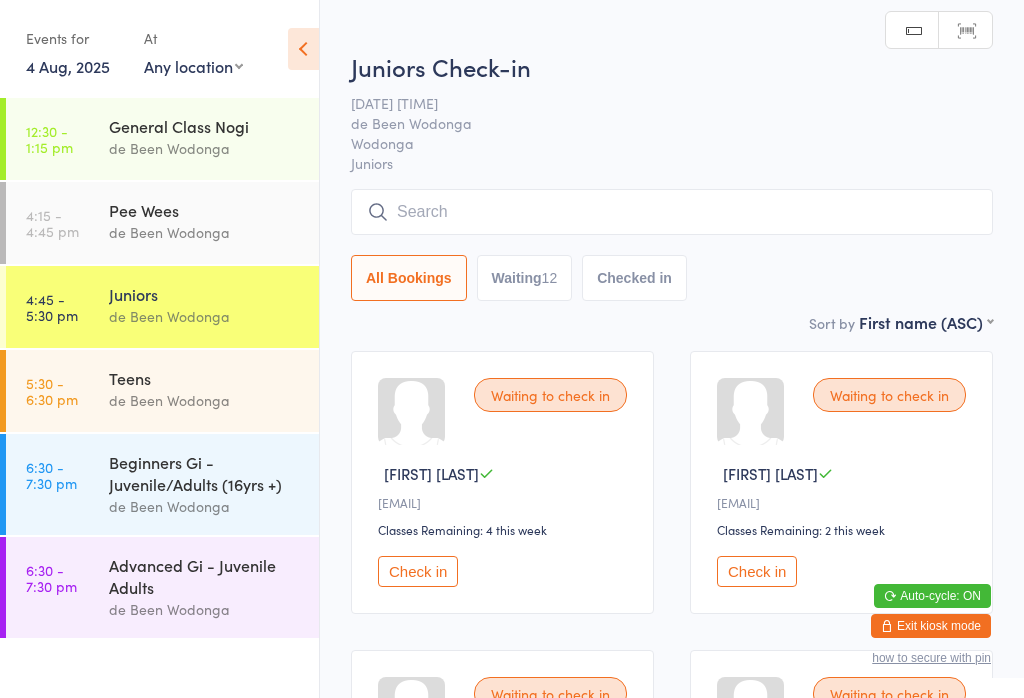 click on "Check in" at bounding box center [757, 571] 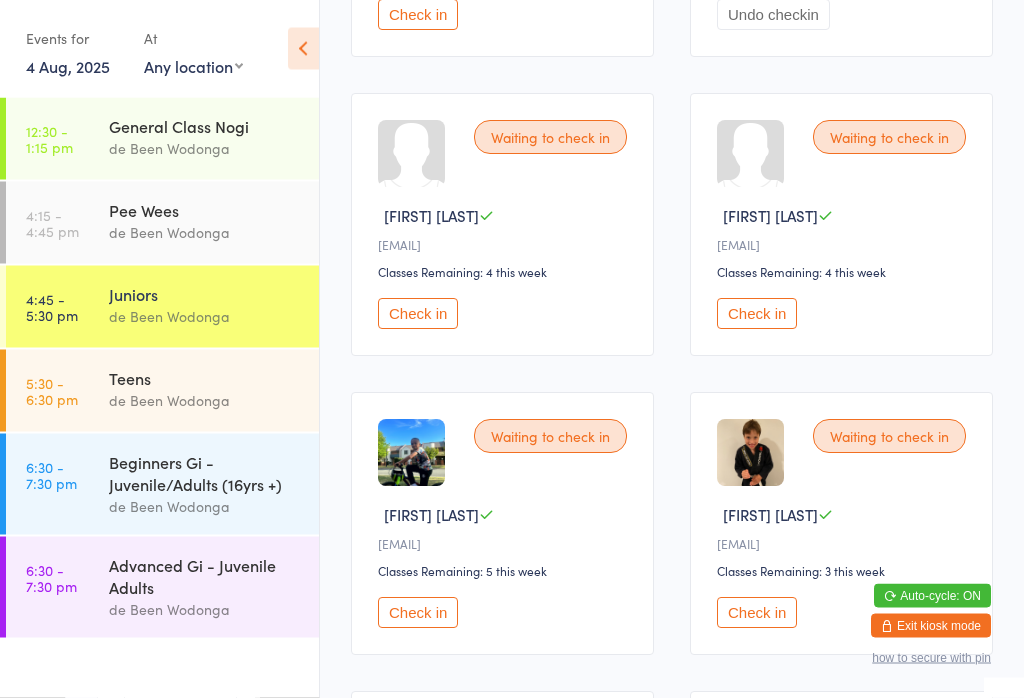 scroll, scrollTop: 557, scrollLeft: 0, axis: vertical 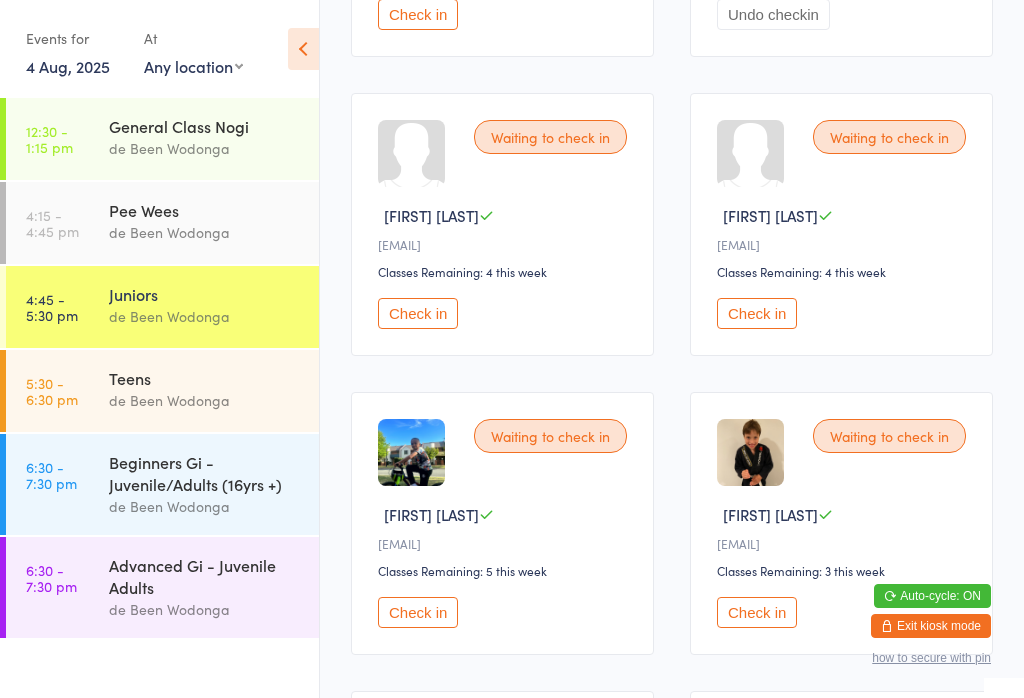 click on "Check in" at bounding box center (418, 313) 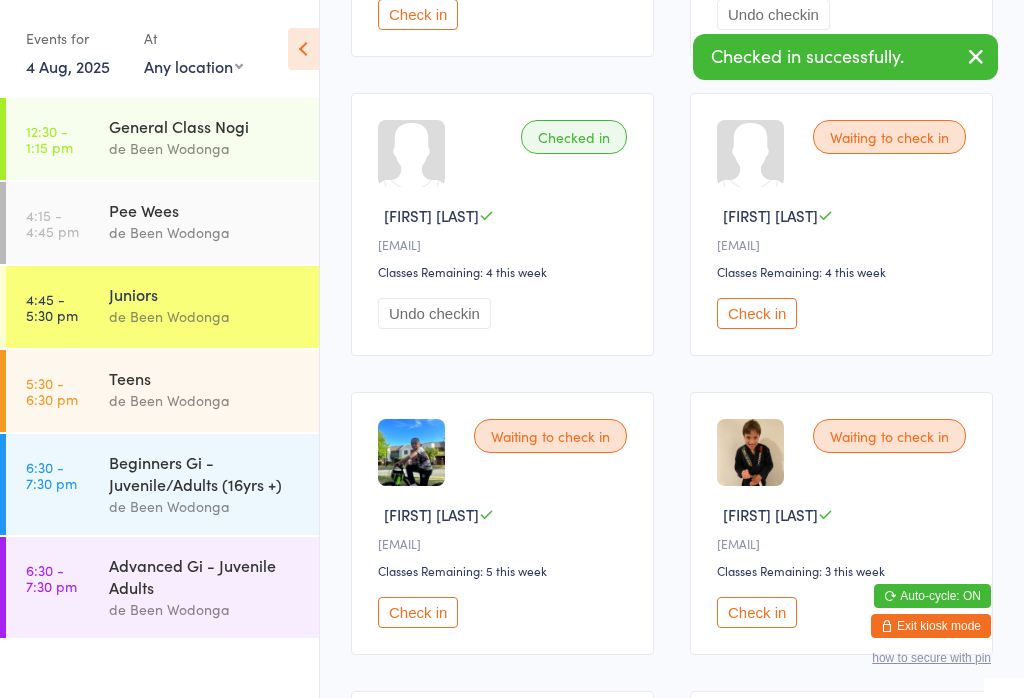 click on "Undo checkin" at bounding box center [434, 313] 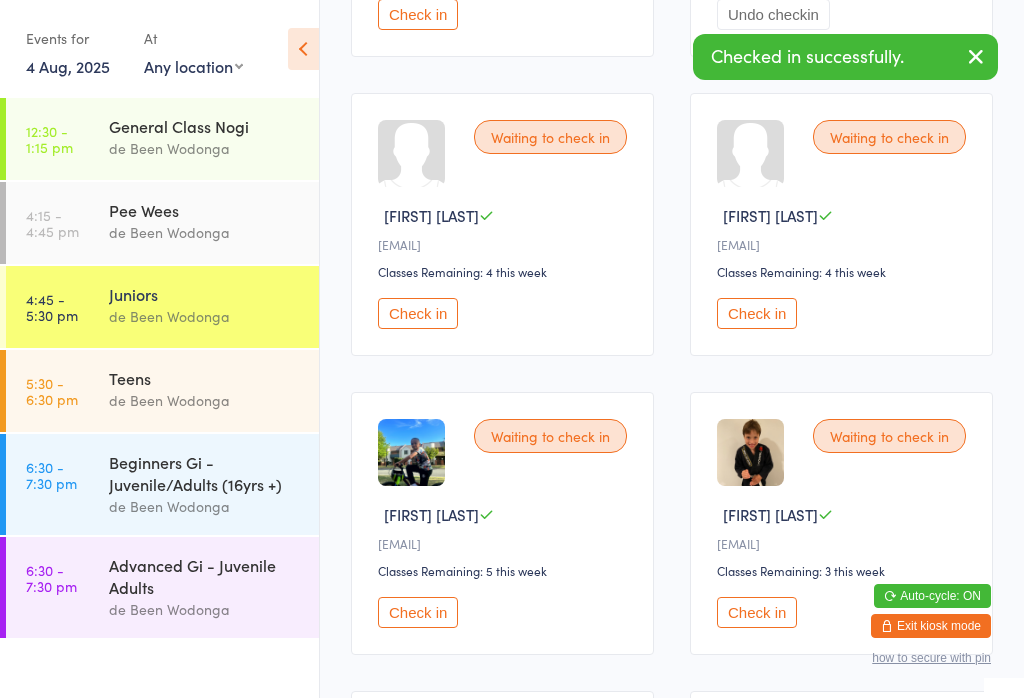 click on "Check in" at bounding box center [418, 313] 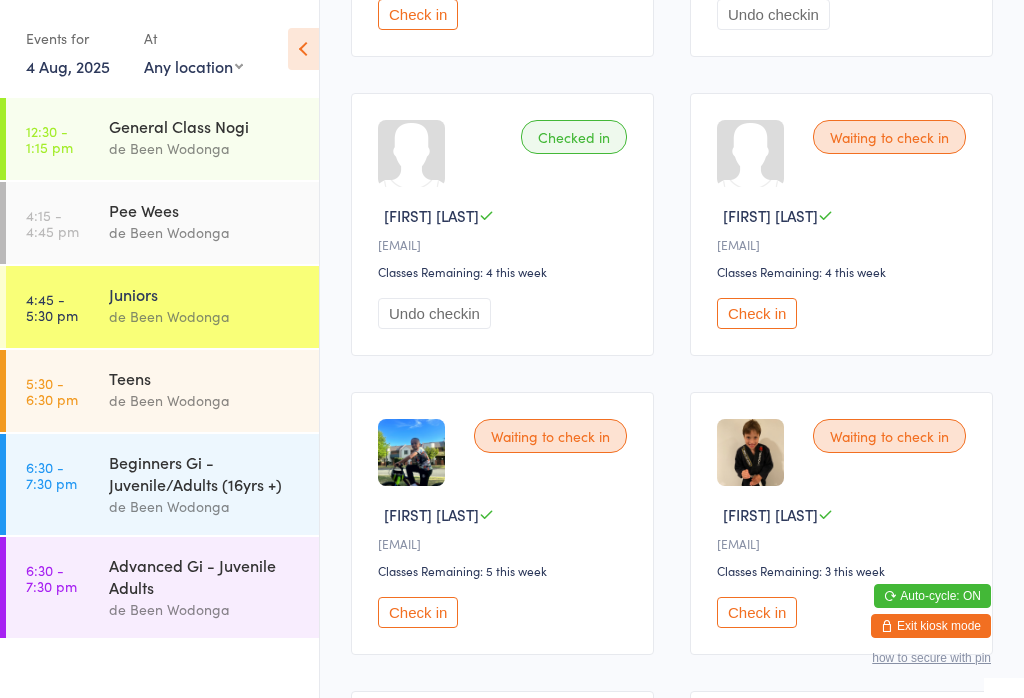 click on "Teens" at bounding box center [205, 378] 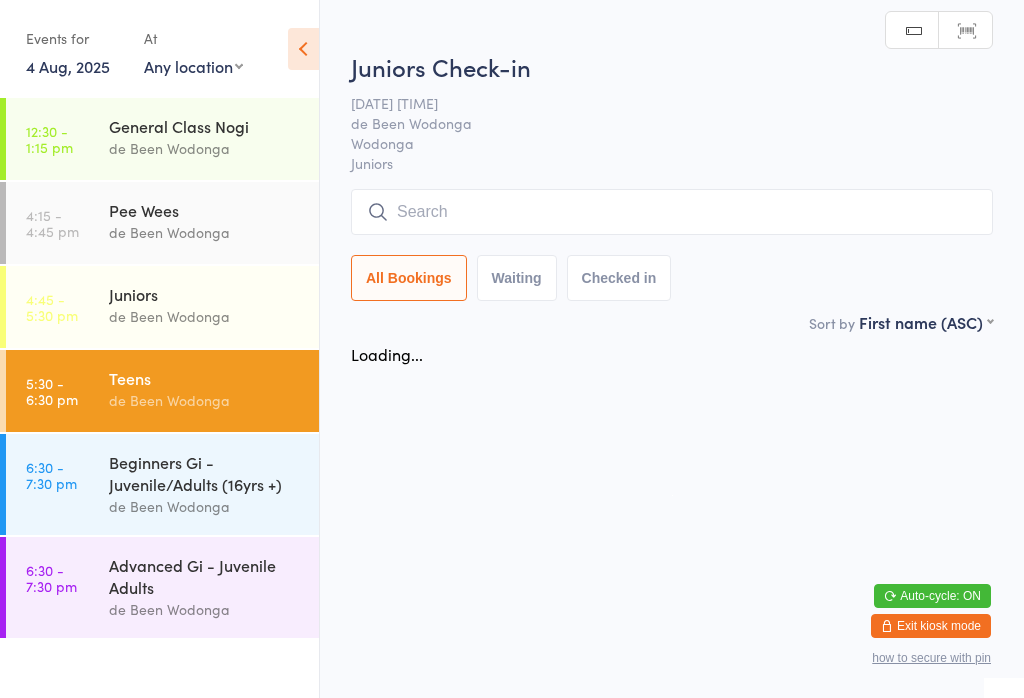 scroll, scrollTop: 0, scrollLeft: 0, axis: both 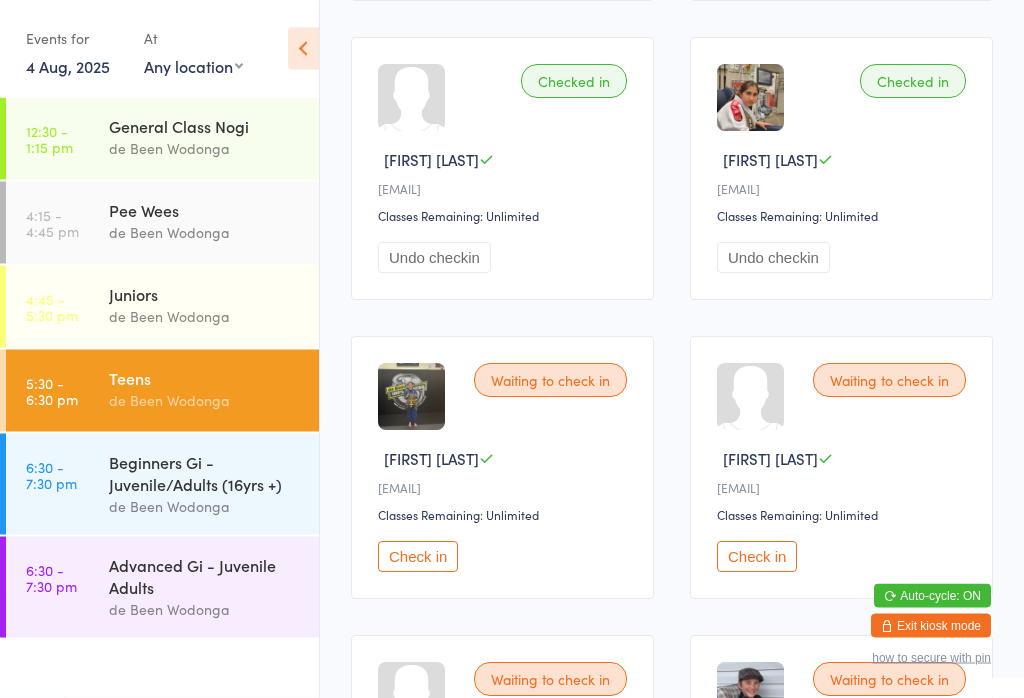 click on "Check in" at bounding box center (418, 557) 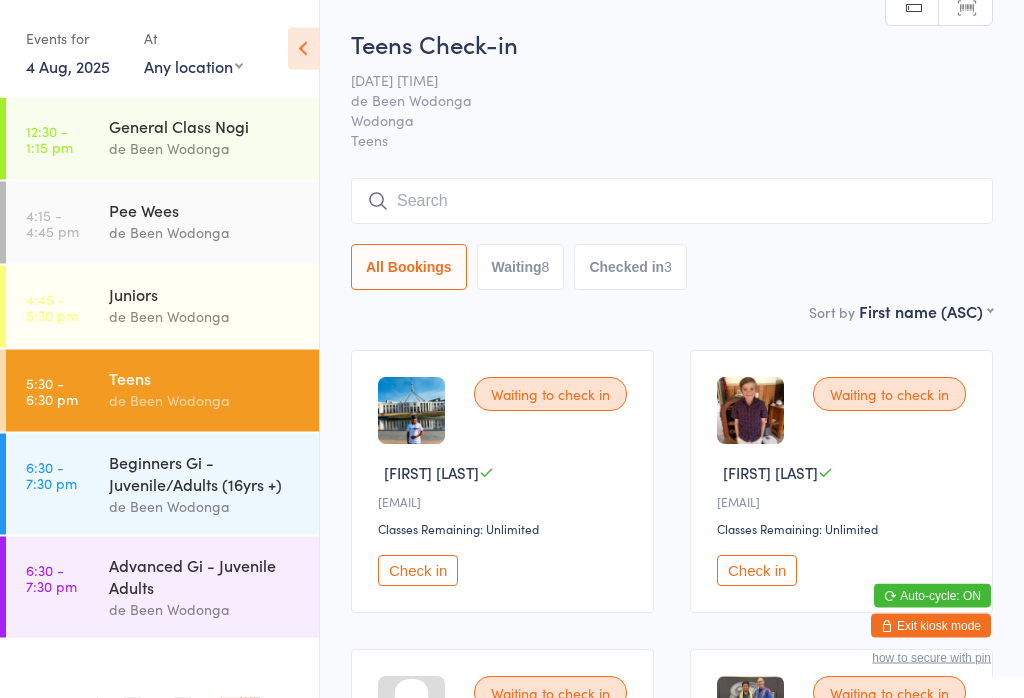 scroll, scrollTop: 0, scrollLeft: 0, axis: both 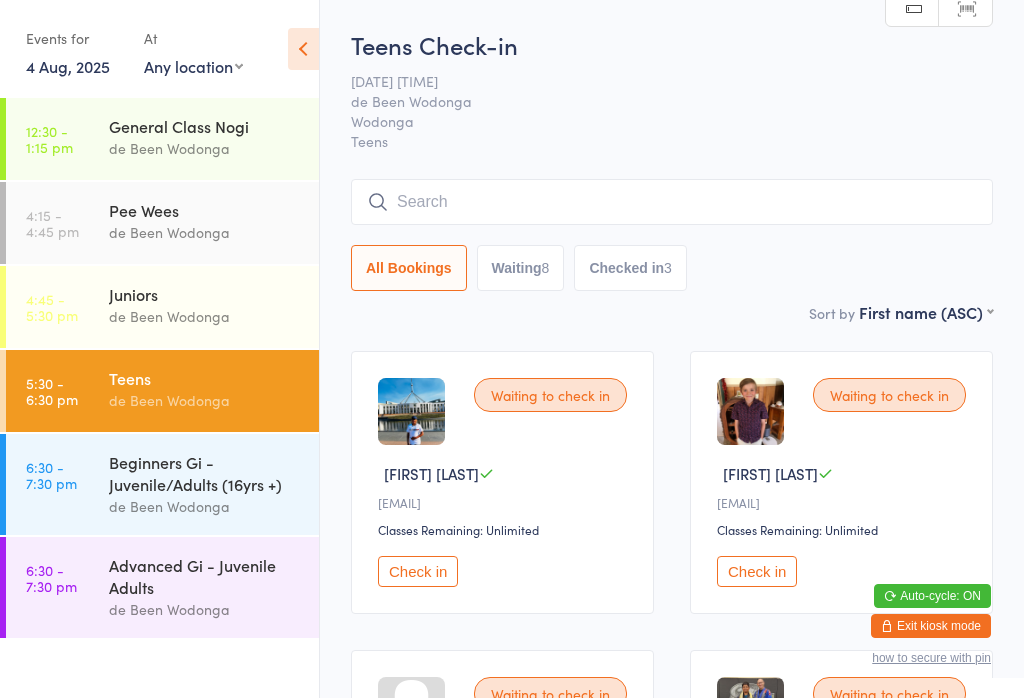 click on "de Been Wodonga" at bounding box center [205, 316] 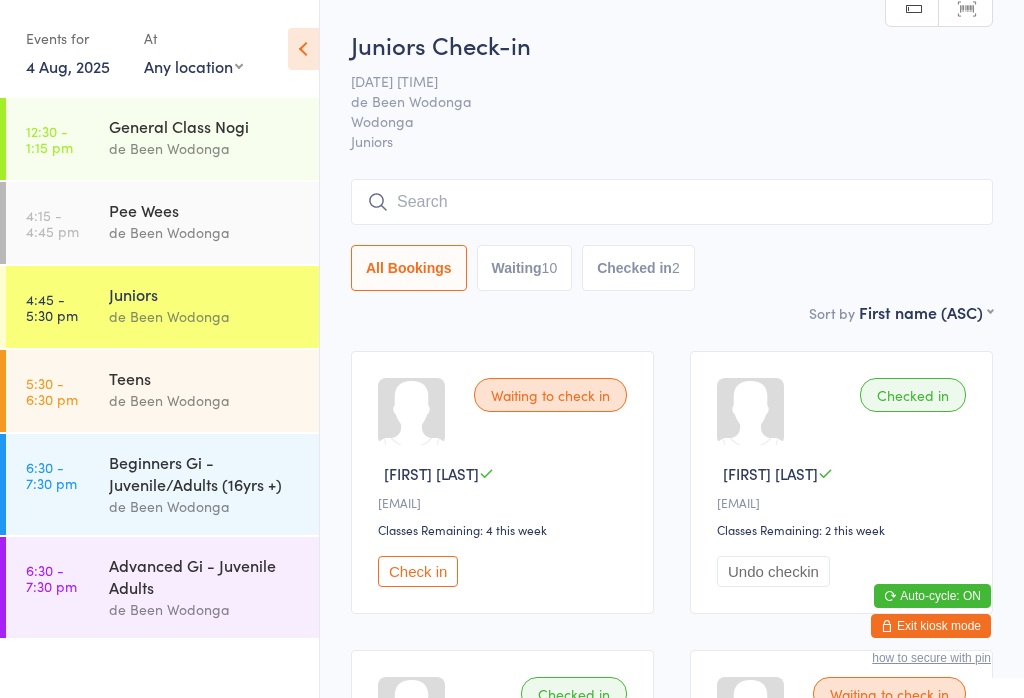 click on "Teens" at bounding box center [205, 378] 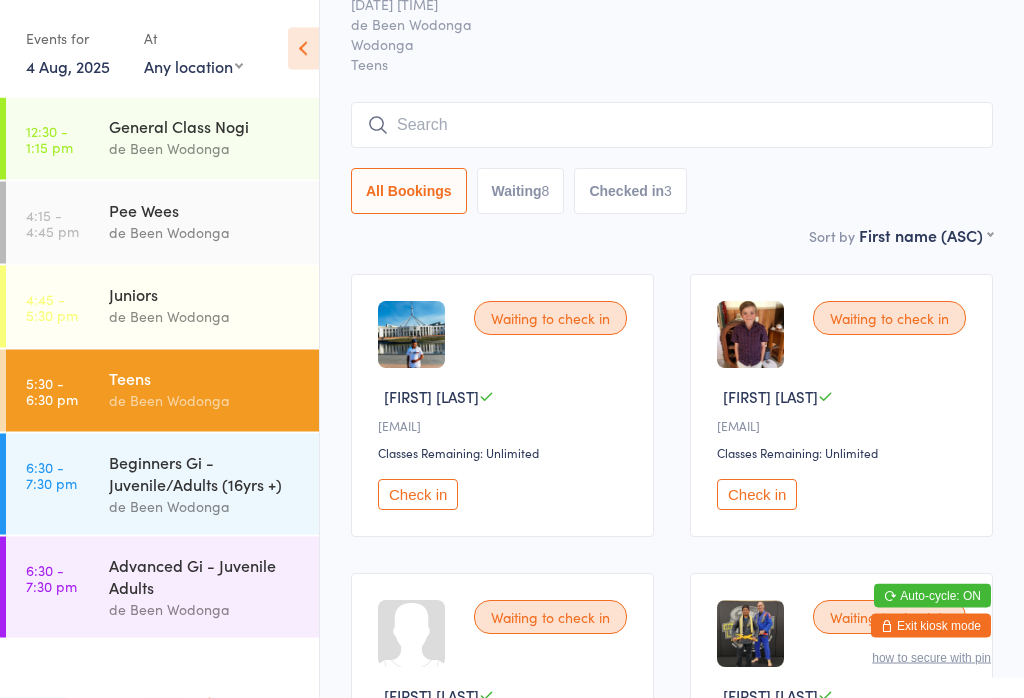 scroll, scrollTop: 0, scrollLeft: 0, axis: both 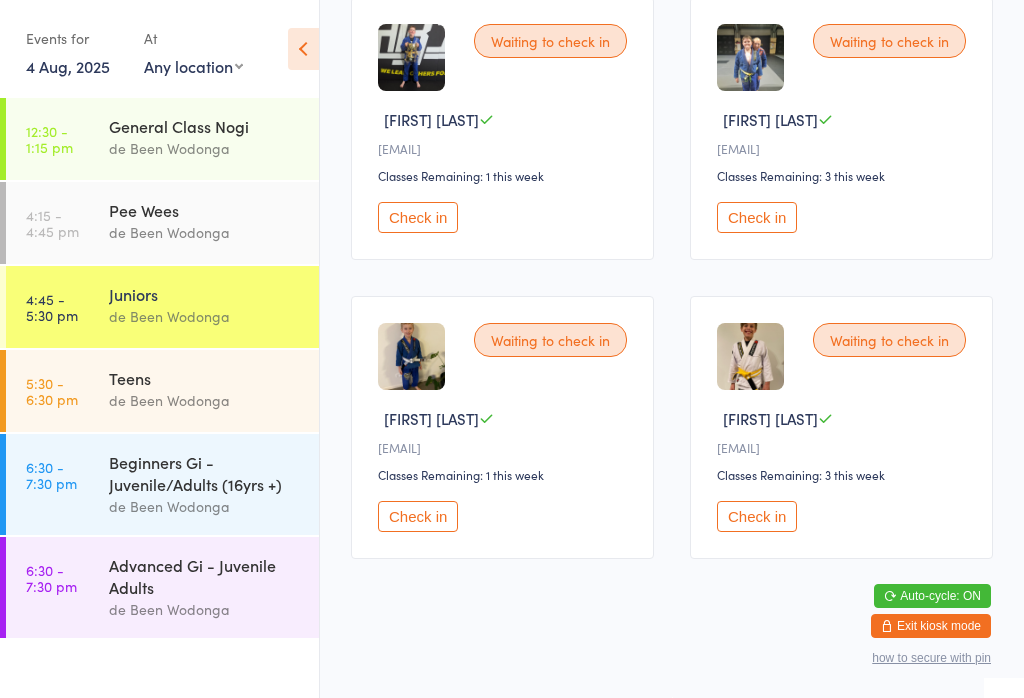 click on "Check in" at bounding box center (757, 516) 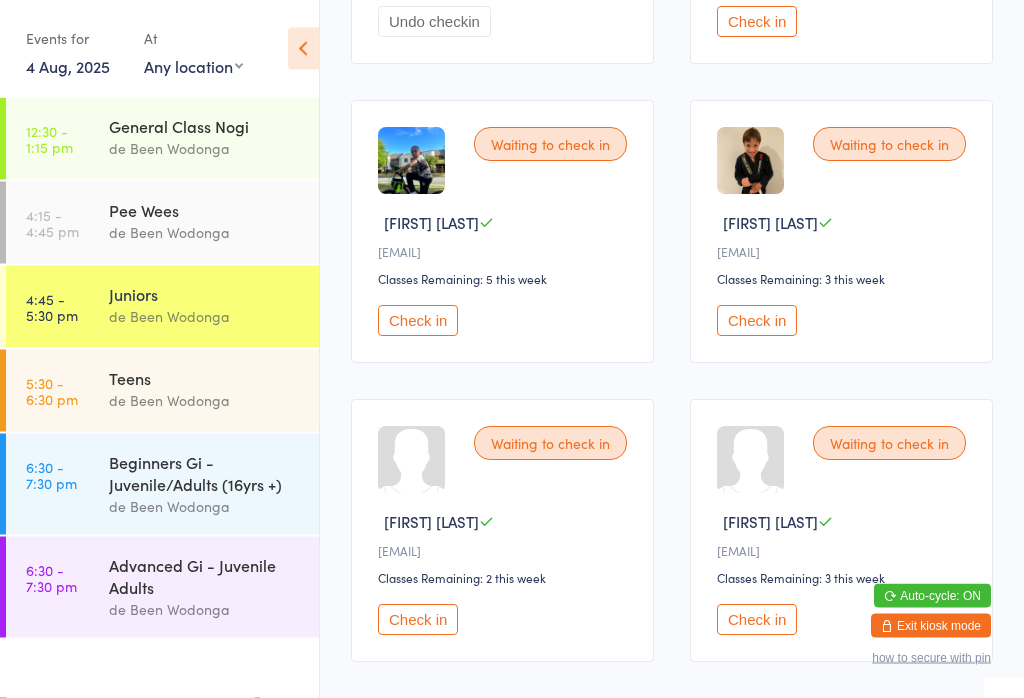 scroll, scrollTop: 849, scrollLeft: 0, axis: vertical 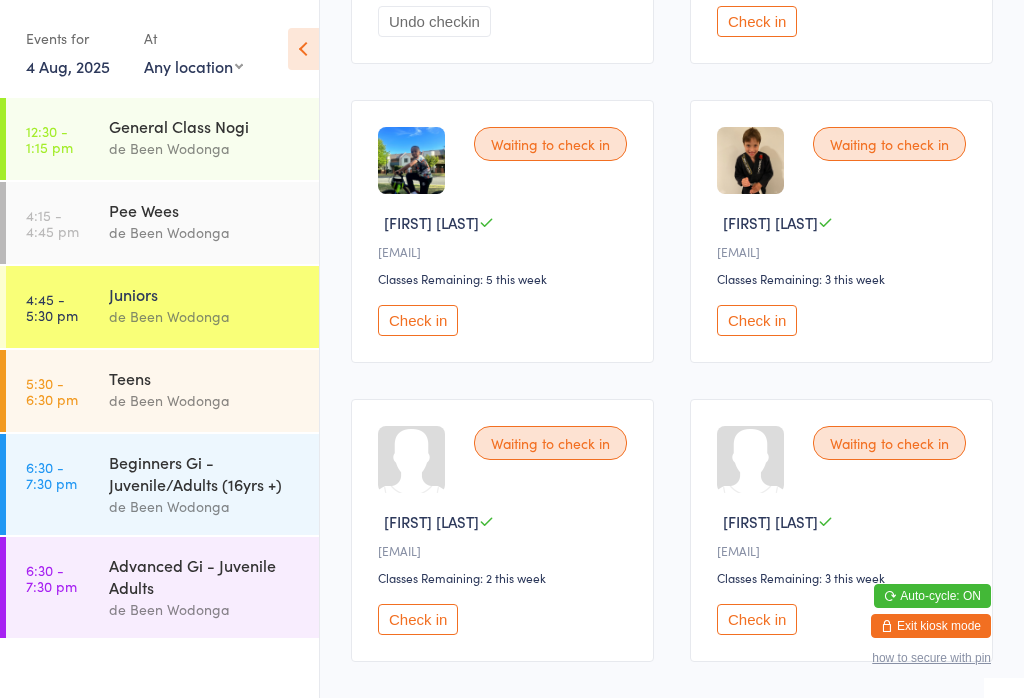 click on "Check in" at bounding box center [757, 619] 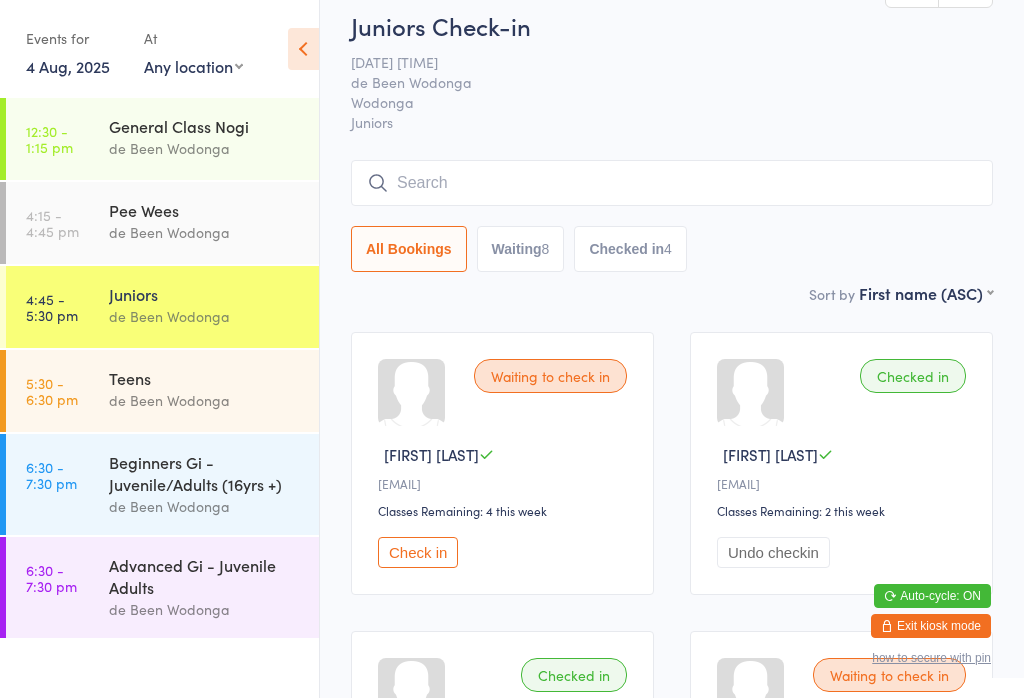 scroll, scrollTop: 0, scrollLeft: 0, axis: both 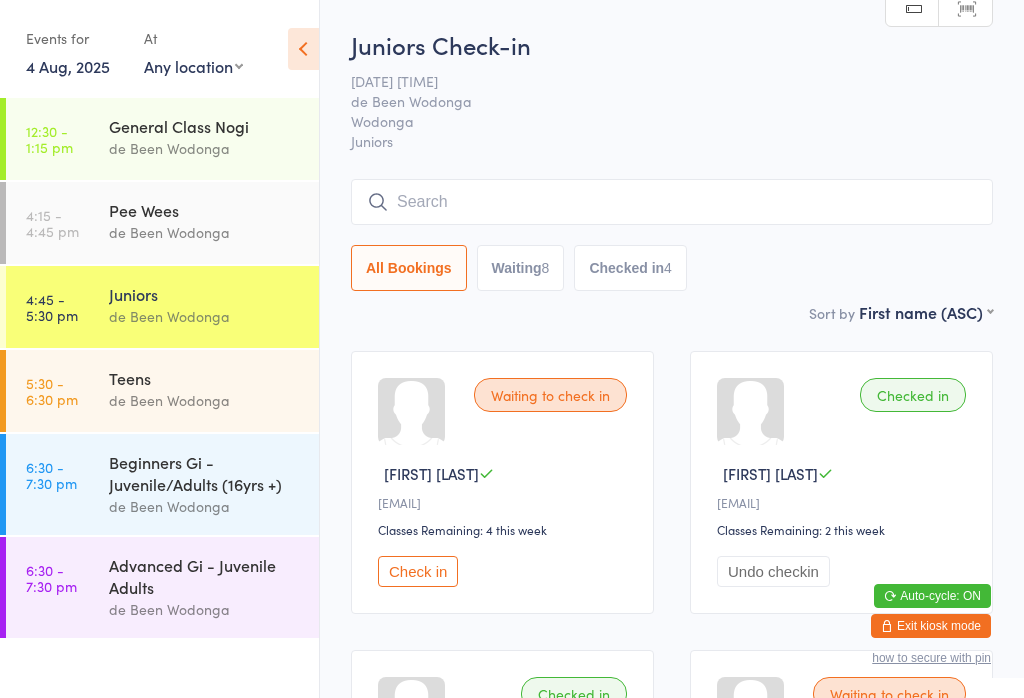 click on "Check in" at bounding box center [418, 571] 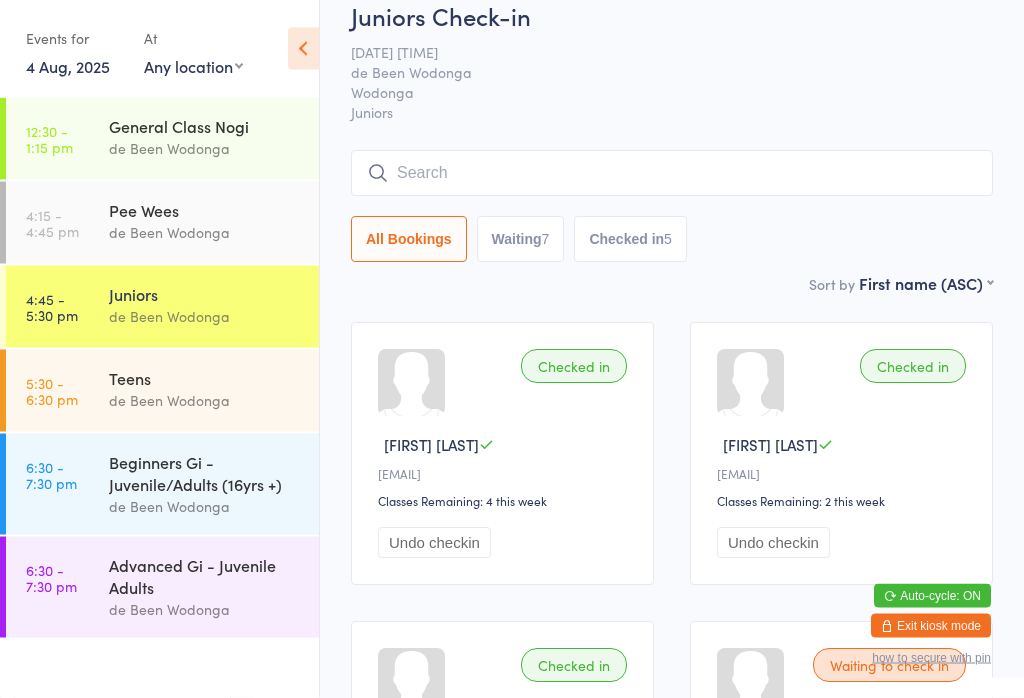 scroll, scrollTop: 0, scrollLeft: 0, axis: both 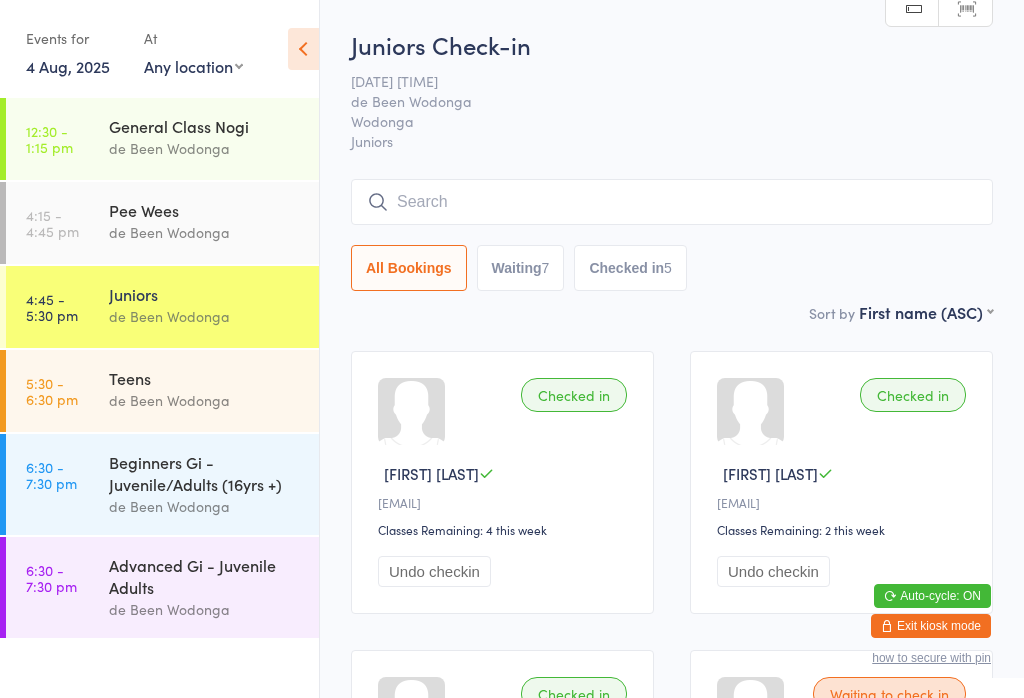 click at bounding box center (672, 202) 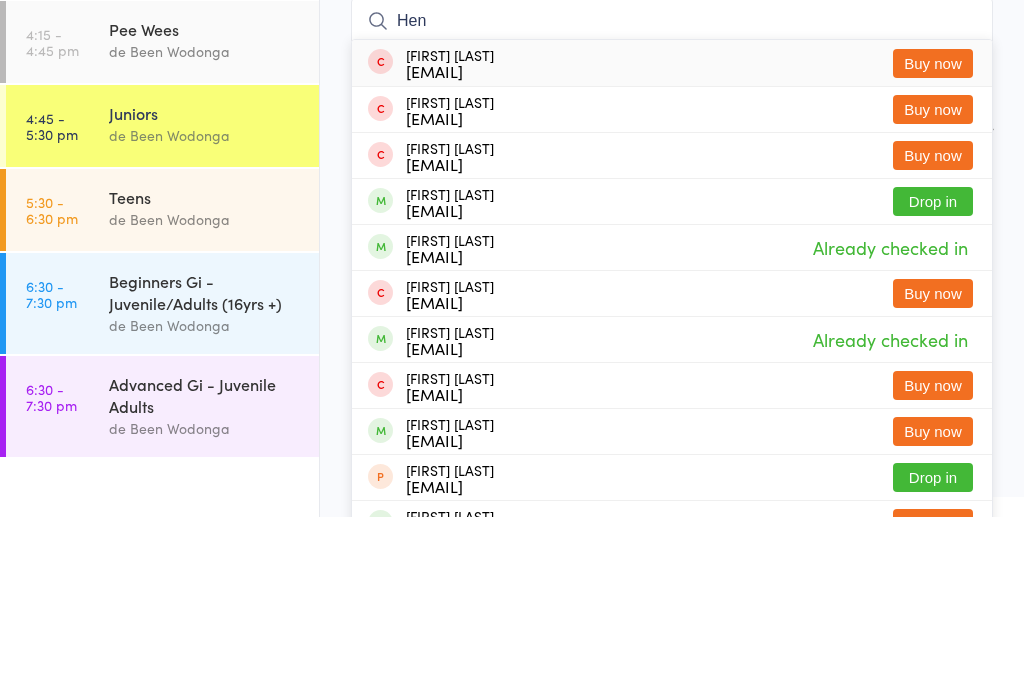 type on "Hen" 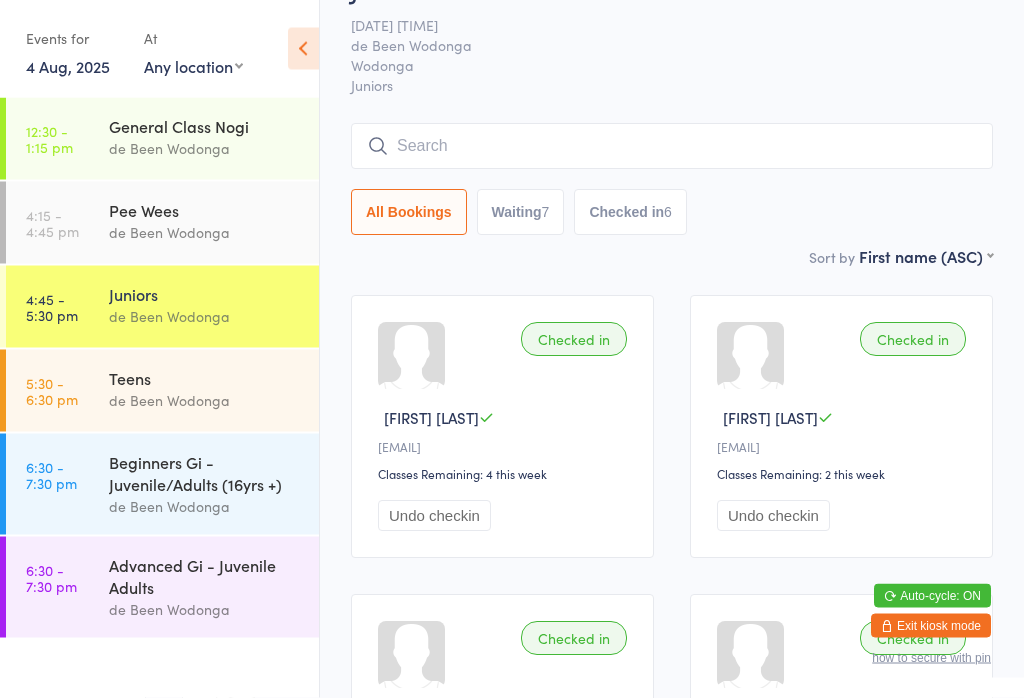 scroll, scrollTop: 57, scrollLeft: 0, axis: vertical 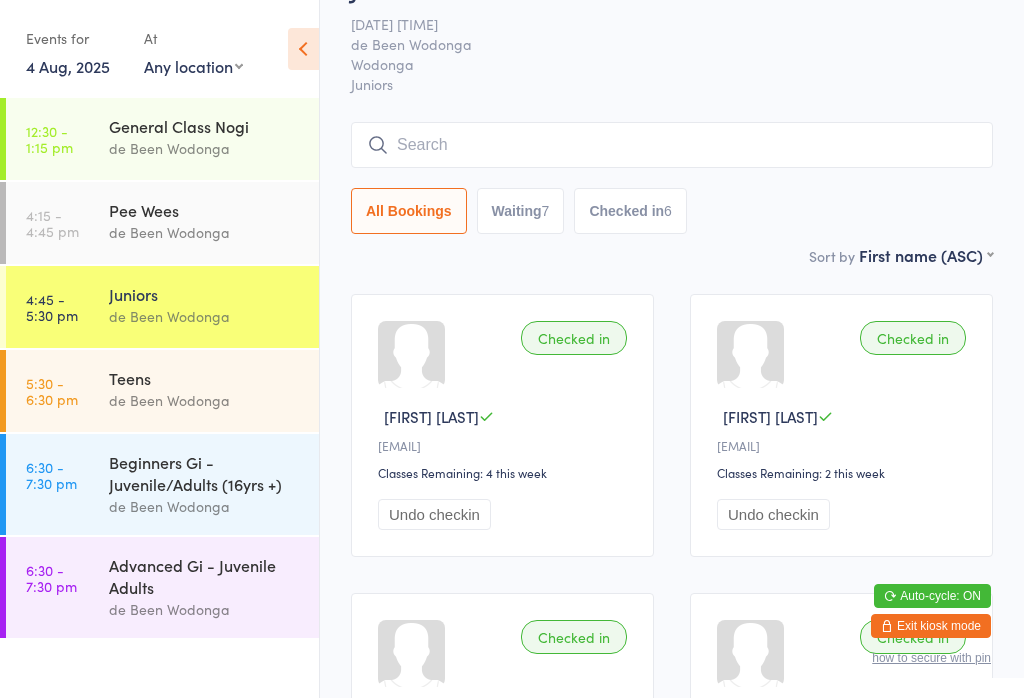 click at bounding box center (672, 145) 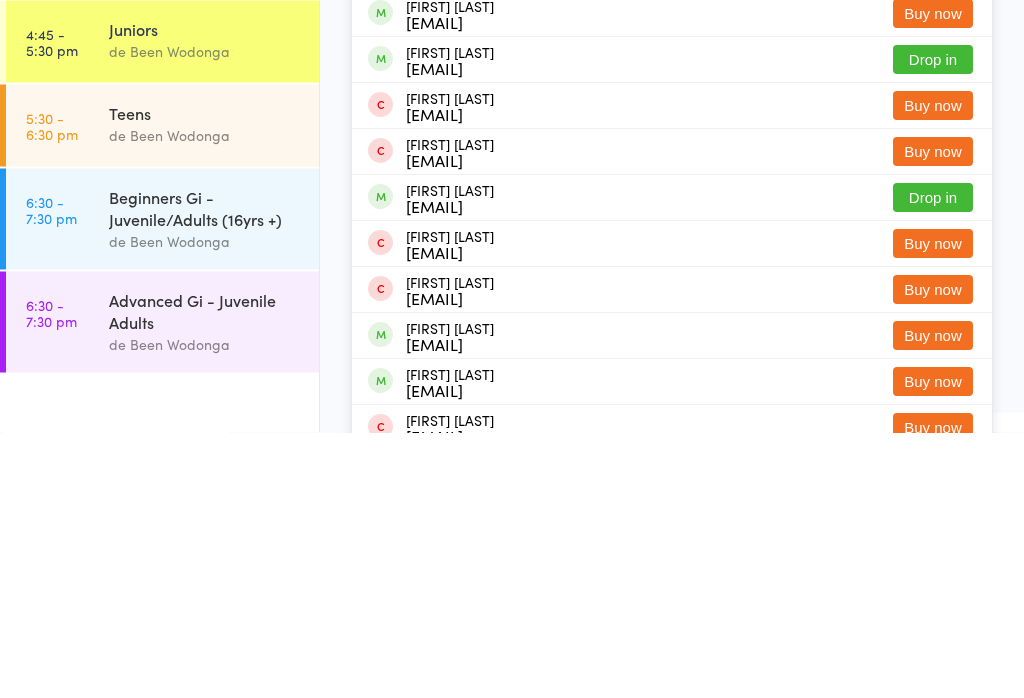 type on "Jack" 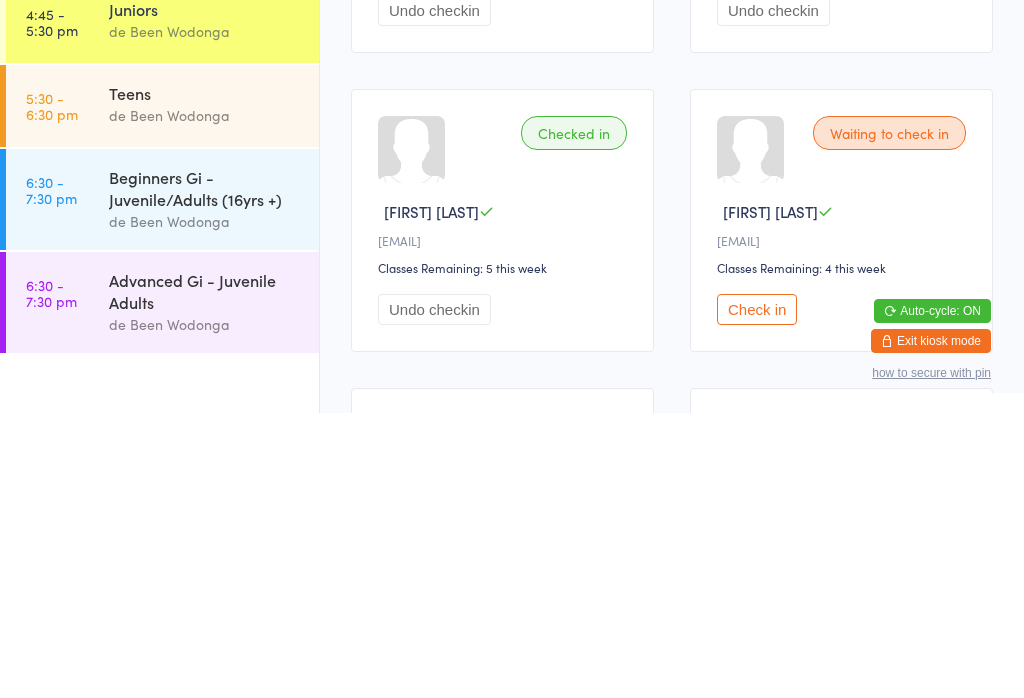 scroll, scrollTop: 588, scrollLeft: 0, axis: vertical 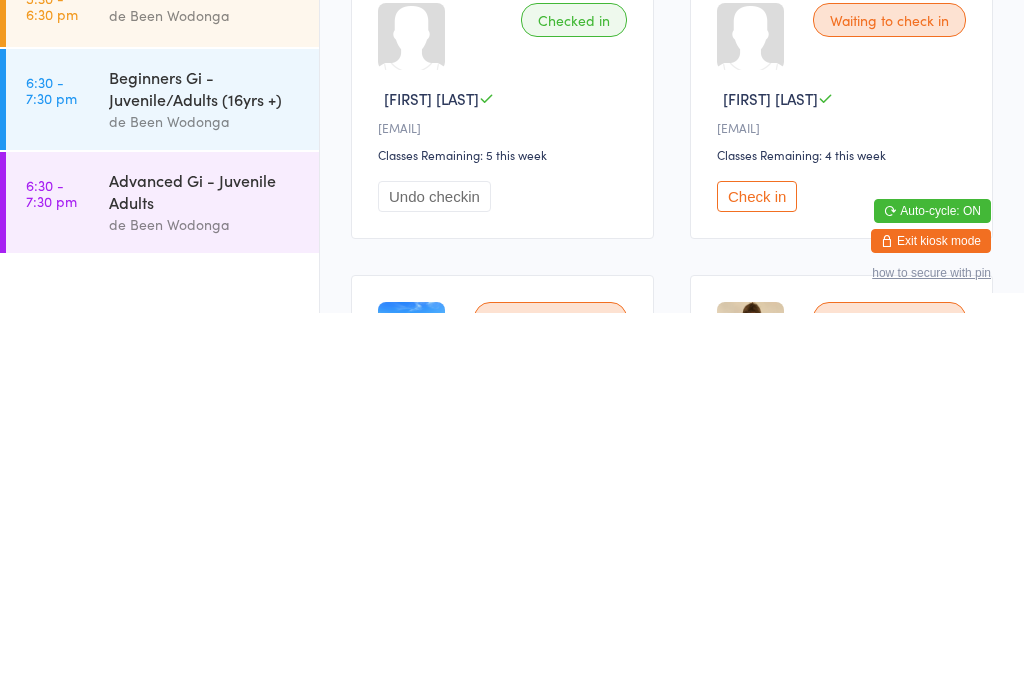 click on "Check in" at bounding box center (757, 581) 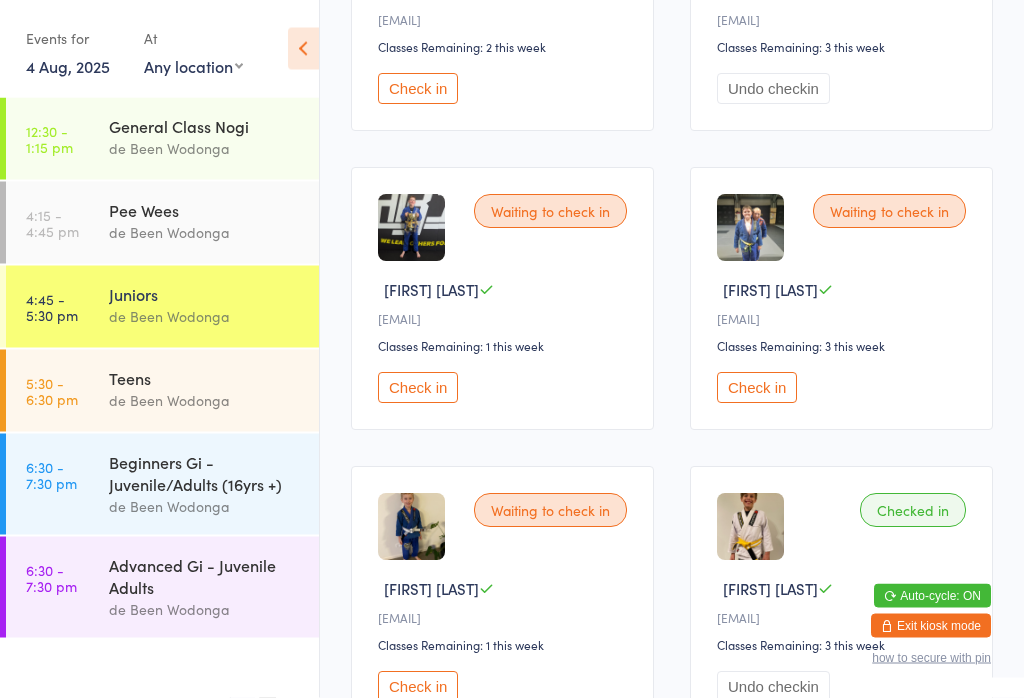 click on "Check in" at bounding box center (757, 388) 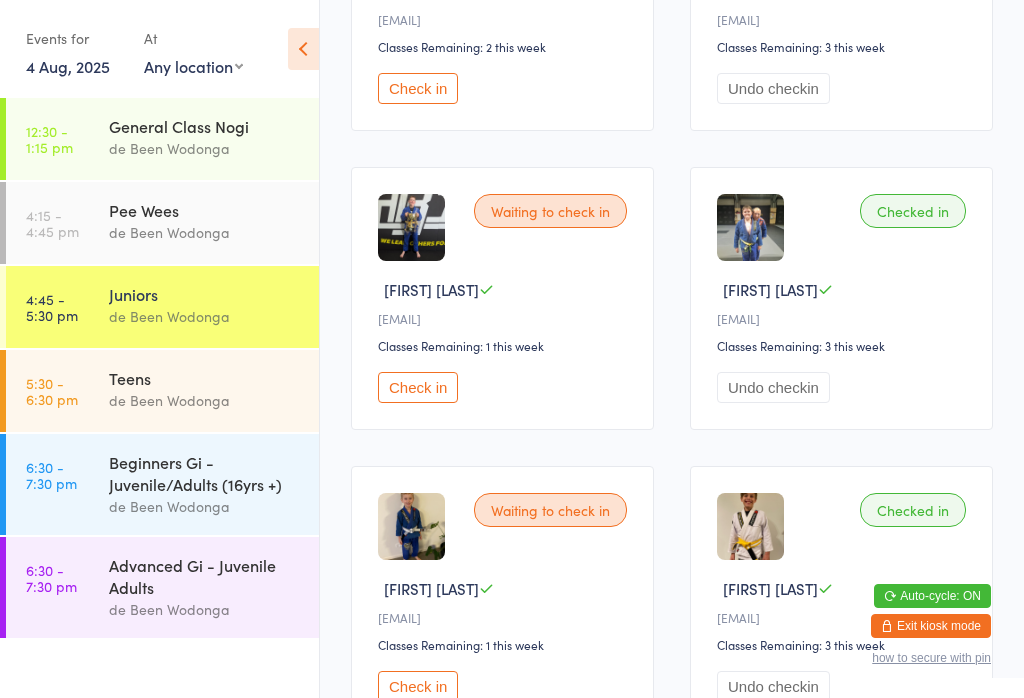 click on "Check in" at bounding box center [418, 387] 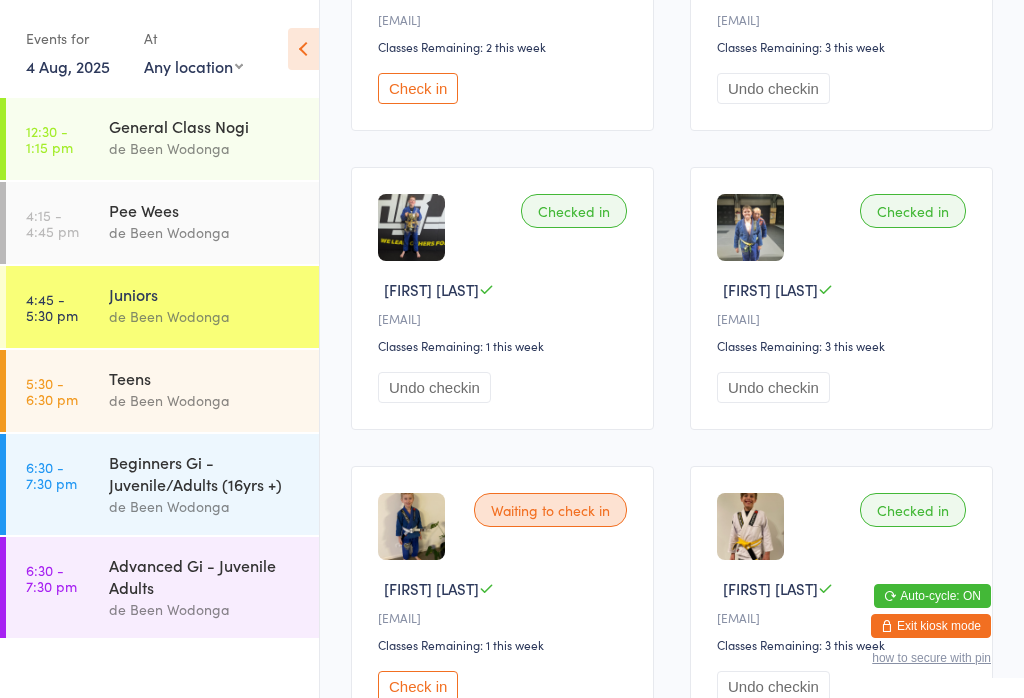 click on "de Been Wodonga" at bounding box center [205, 400] 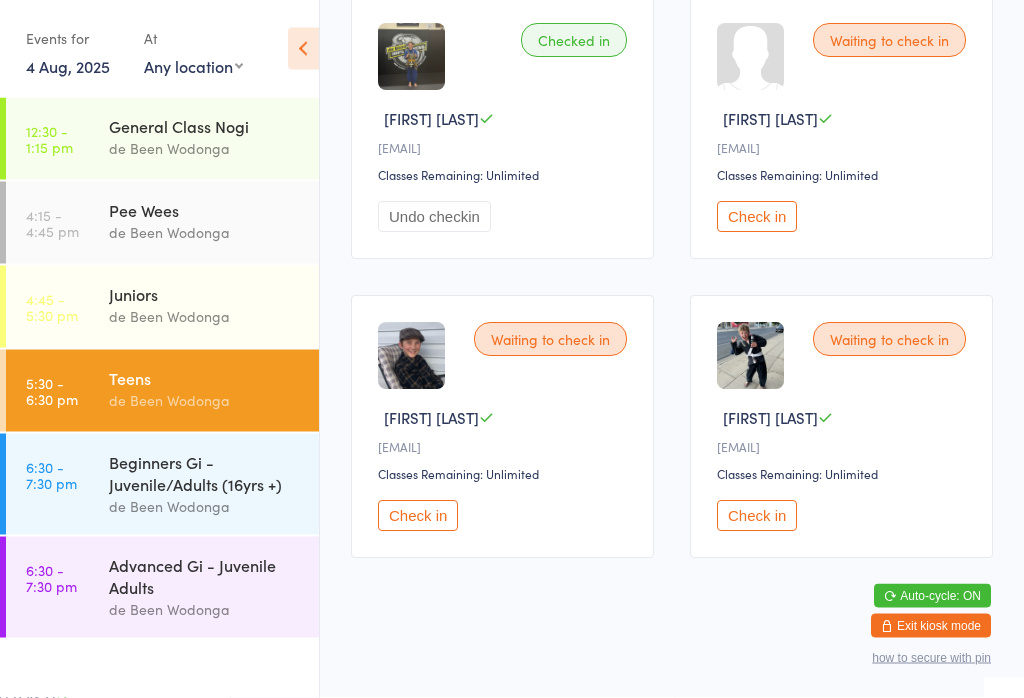 scroll, scrollTop: 1254, scrollLeft: 0, axis: vertical 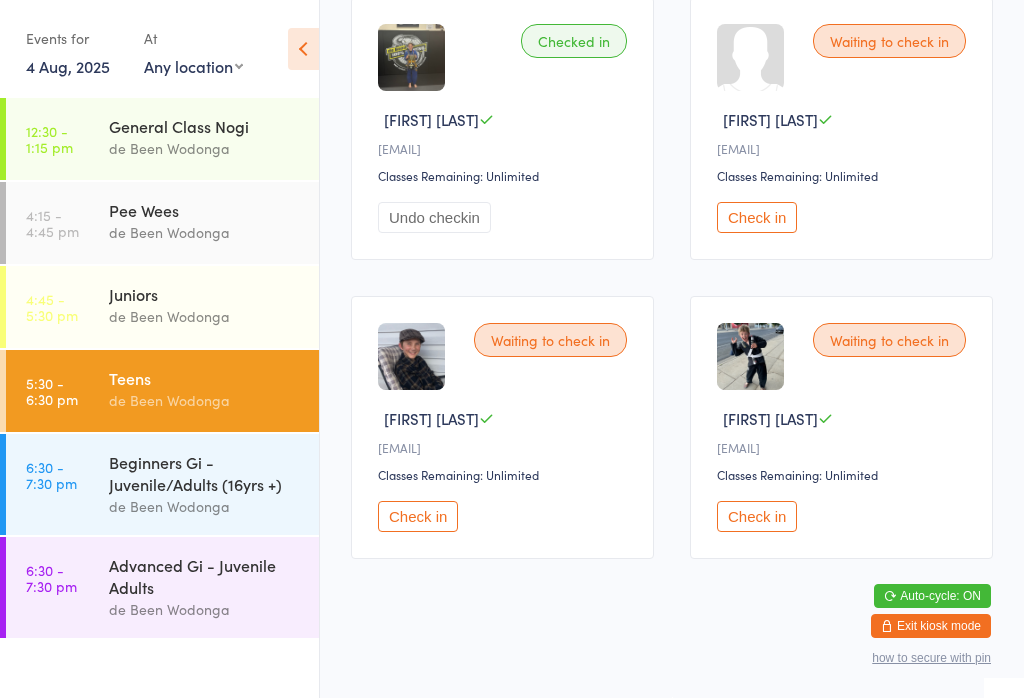 click on "Check in" at bounding box center (757, 217) 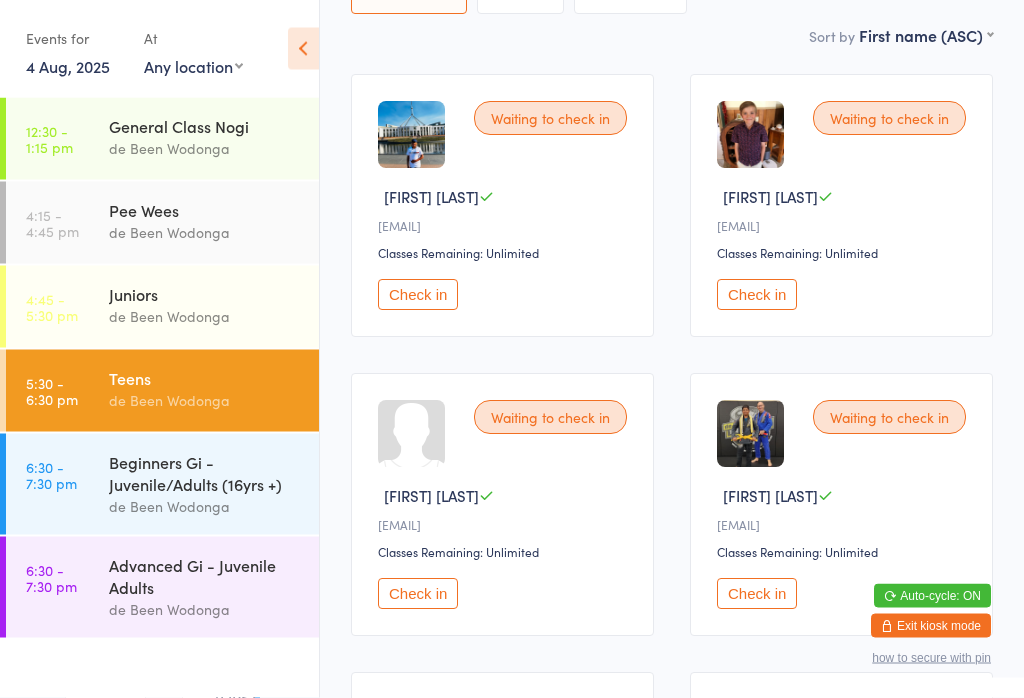 scroll, scrollTop: 277, scrollLeft: 0, axis: vertical 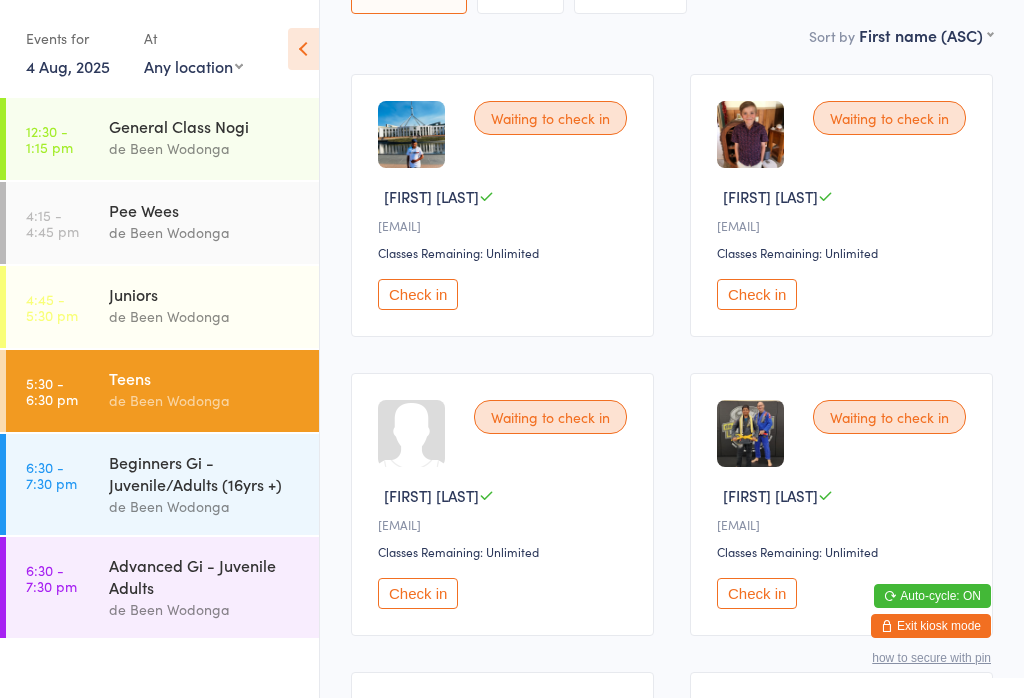 click on "Check in" at bounding box center [418, 593] 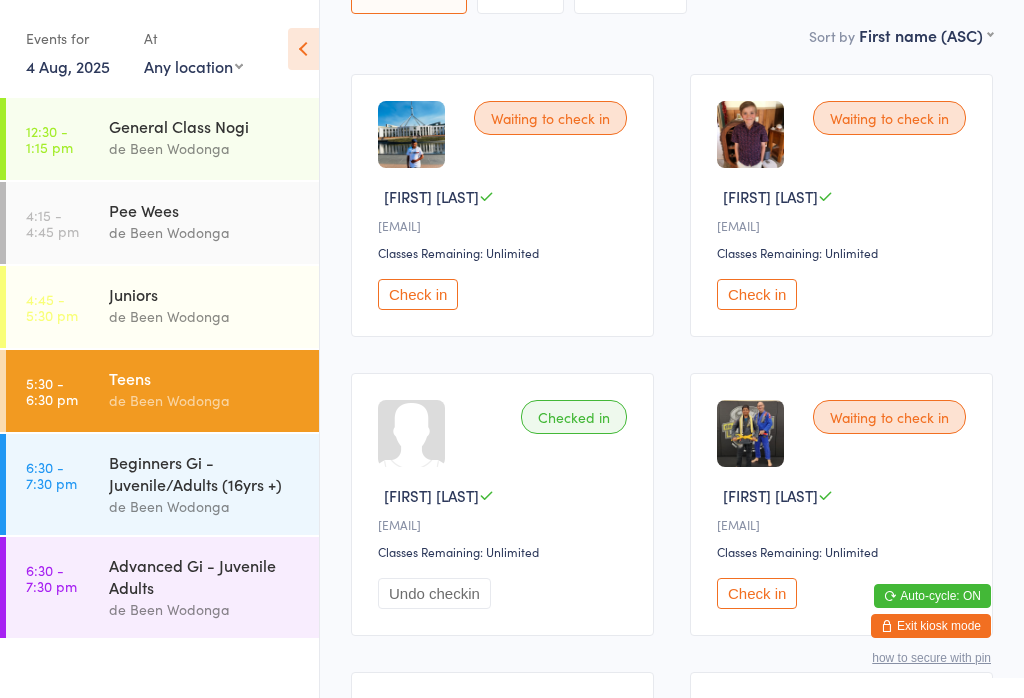 click on "Check in" at bounding box center (757, 593) 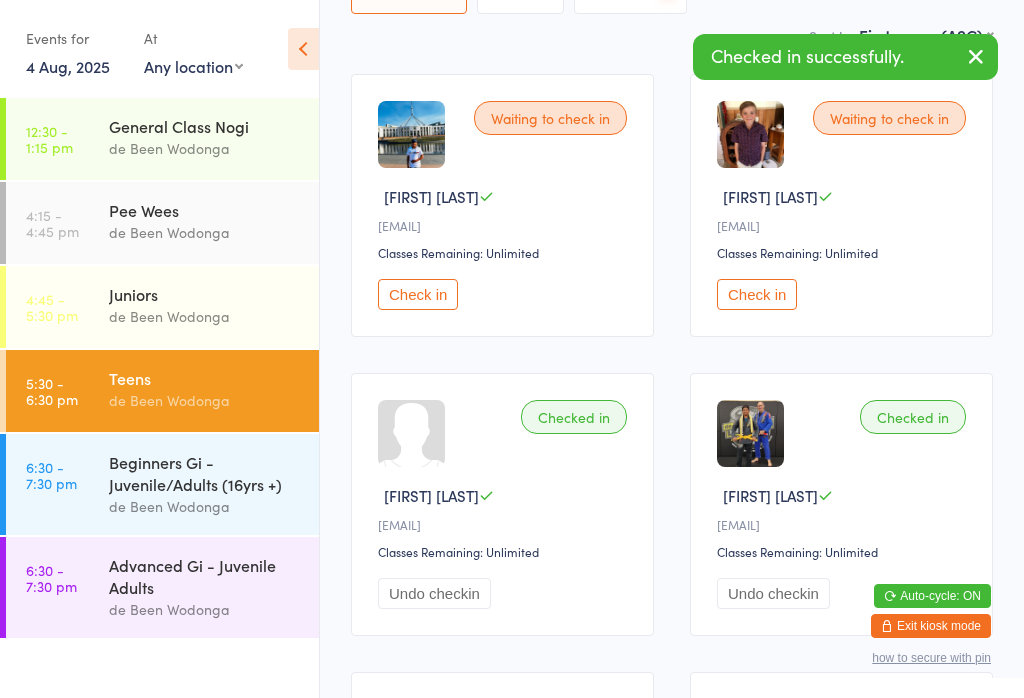 click on "Waiting to check in [FIRST] [LAST] [EMAIL] Classes Remaining: Unlimited   Check in" at bounding box center [502, 205] 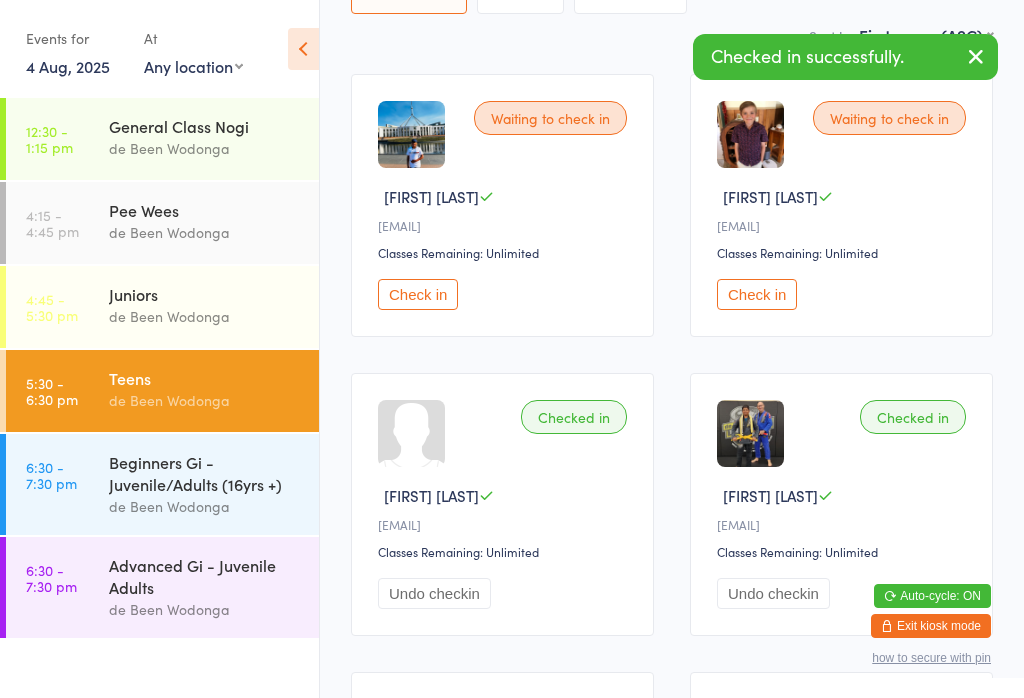 click on "Check in" at bounding box center (418, 294) 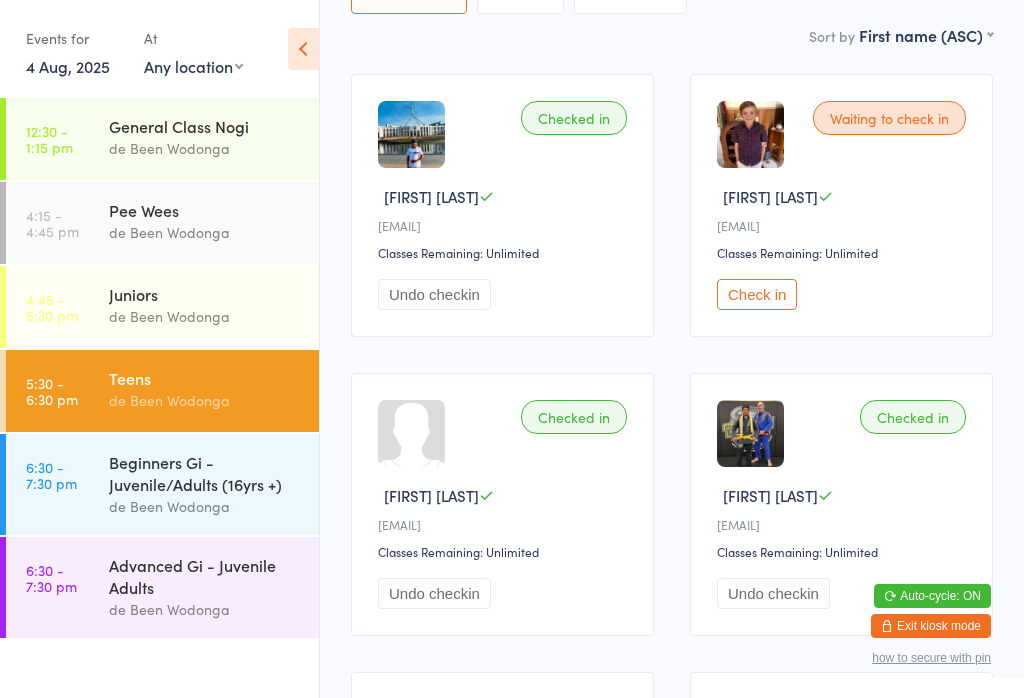 click on "de Been Wodonga" at bounding box center [205, 609] 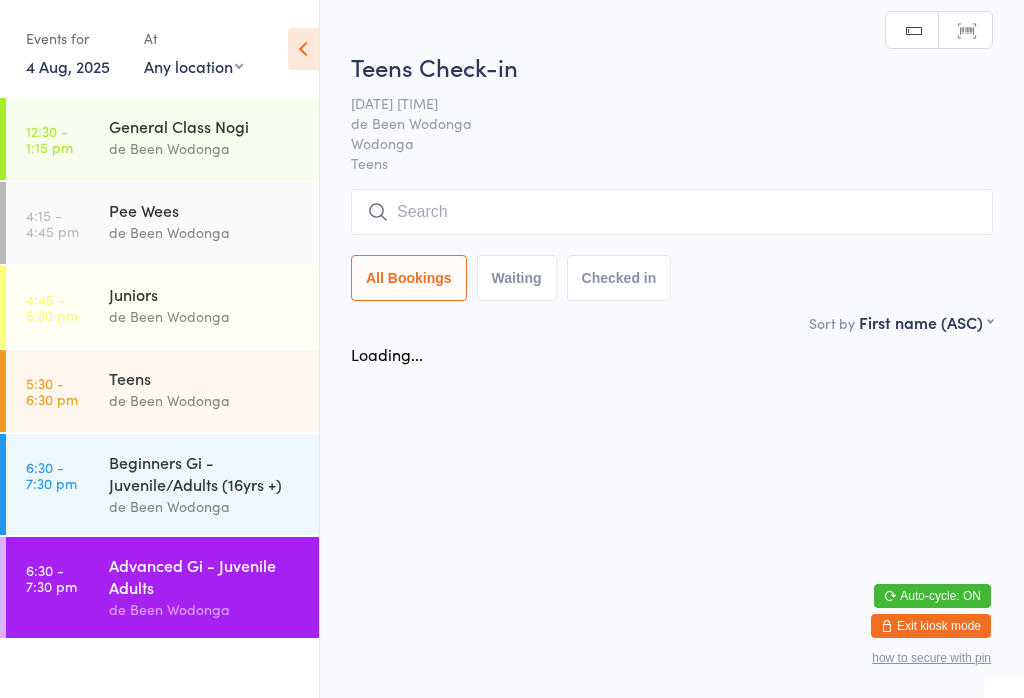 scroll, scrollTop: 0, scrollLeft: 0, axis: both 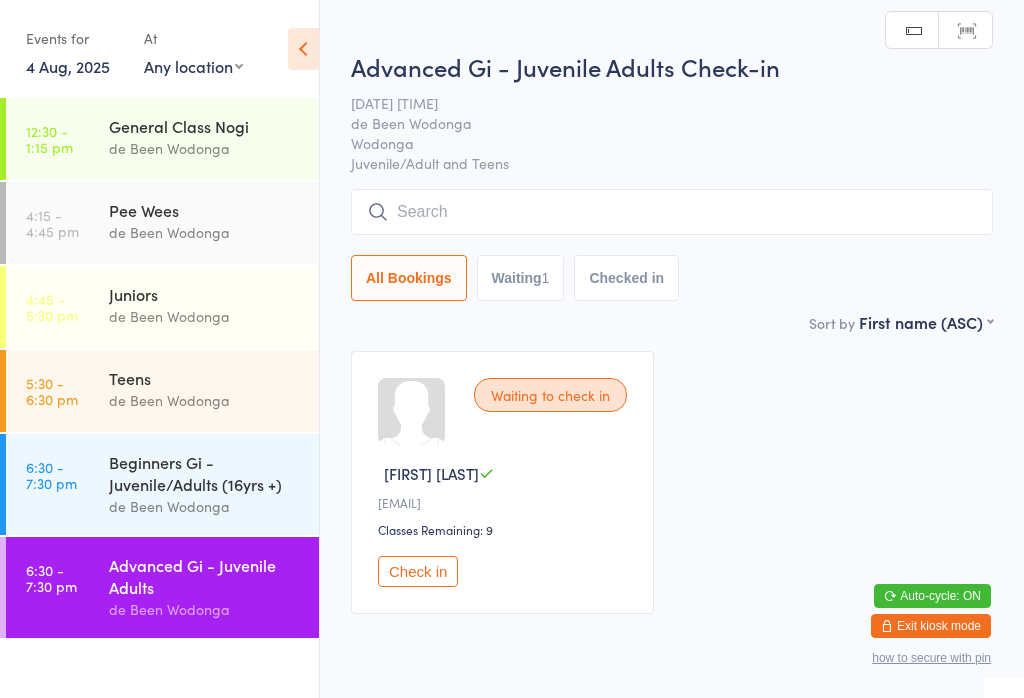 click at bounding box center [672, 212] 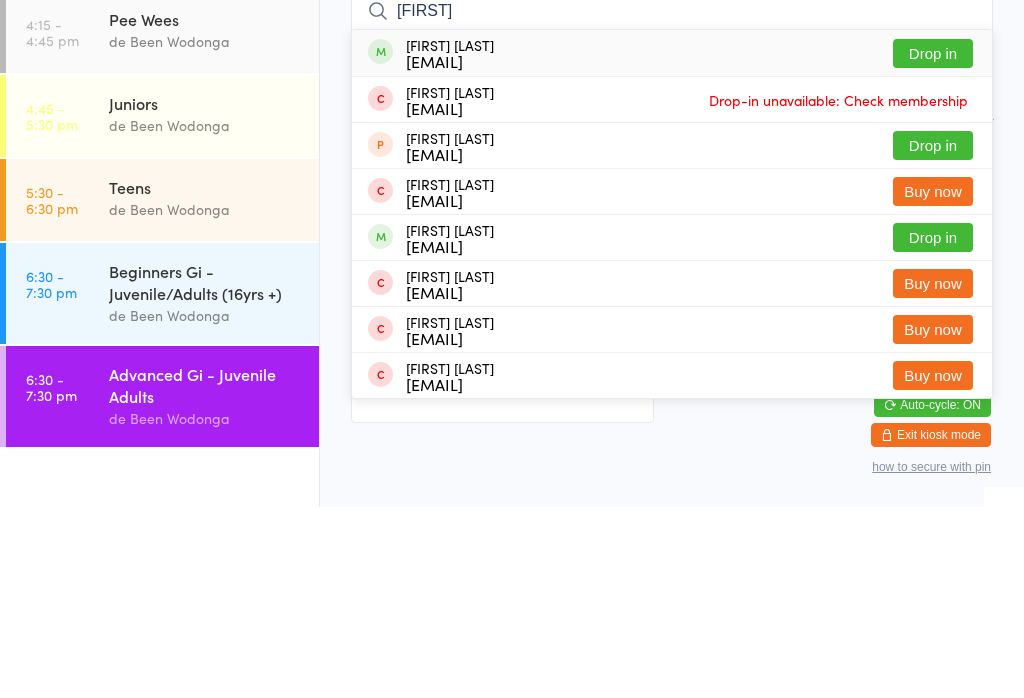 type on "[FIRST]" 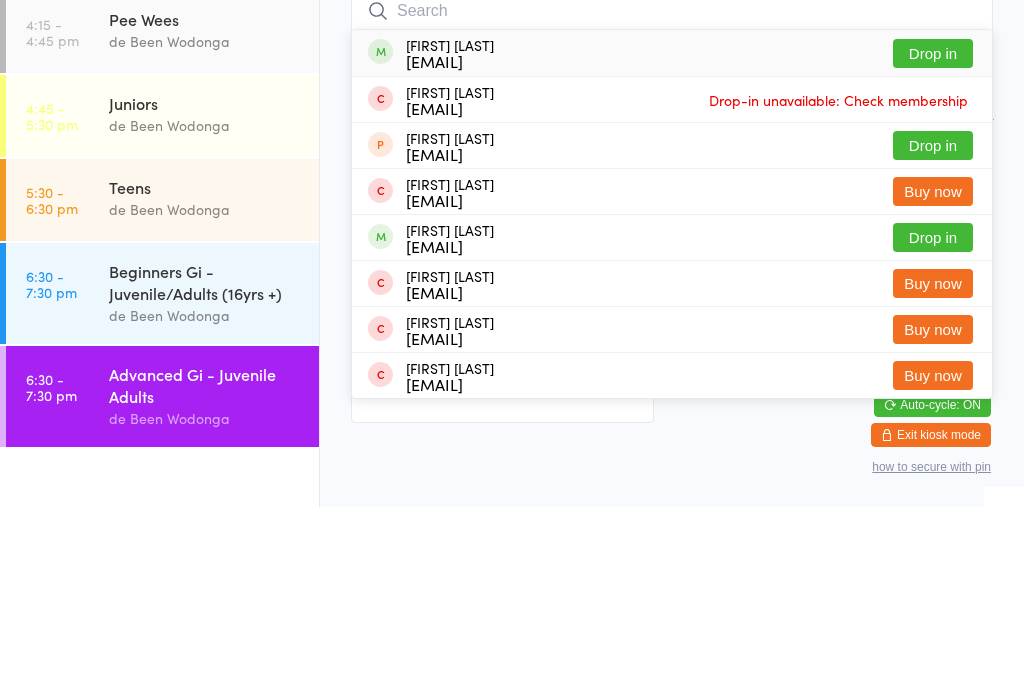 scroll, scrollTop: 67, scrollLeft: 0, axis: vertical 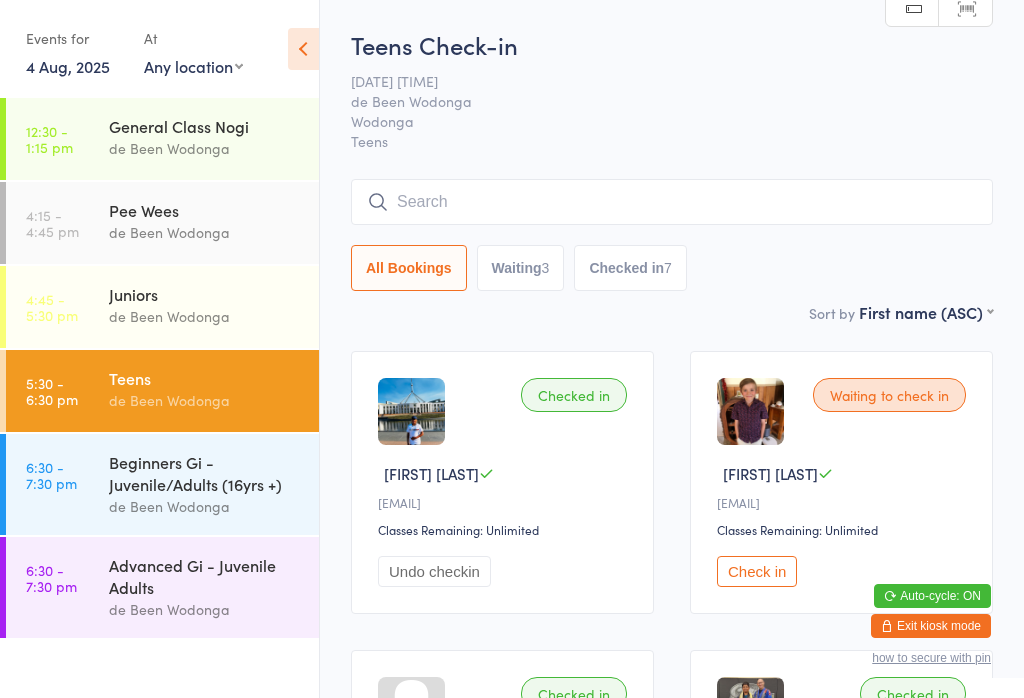 click at bounding box center [672, 202] 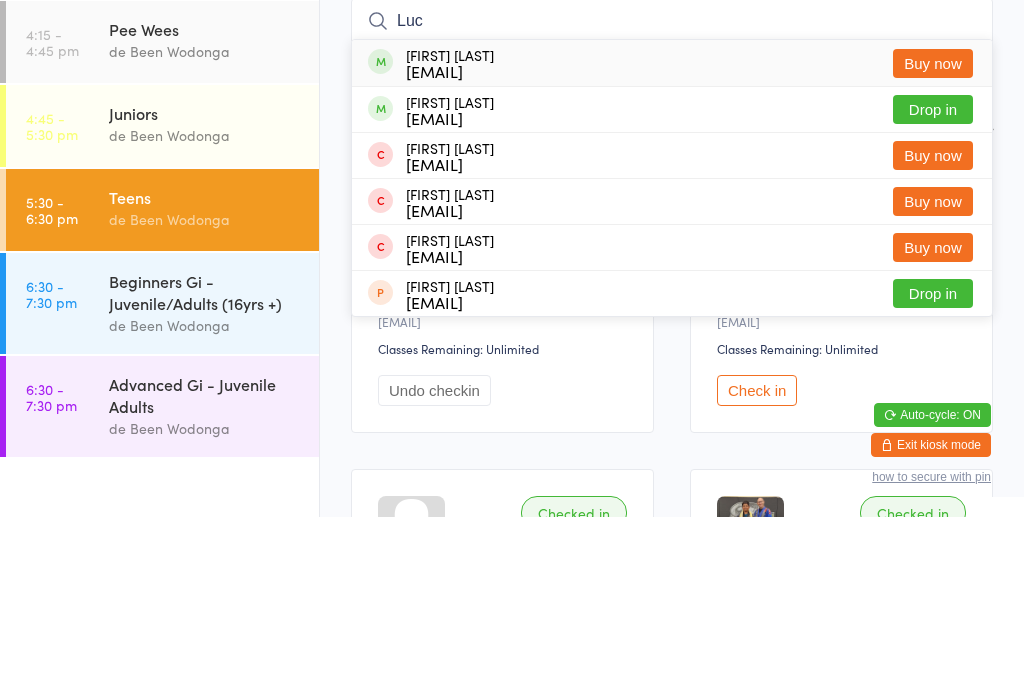 type on "Luc" 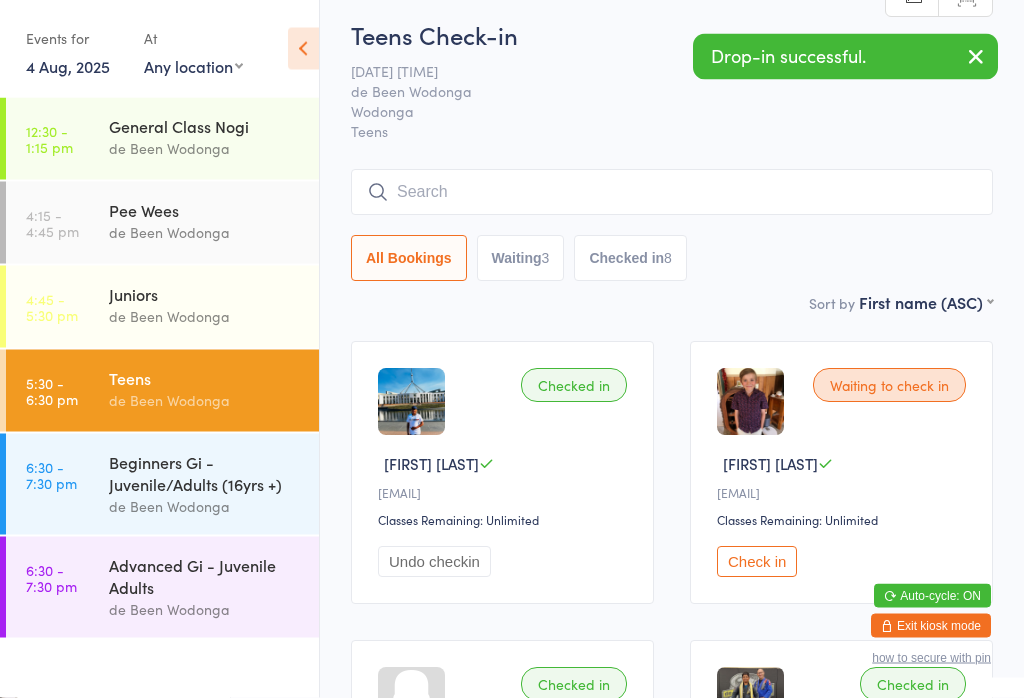 scroll, scrollTop: 0, scrollLeft: 0, axis: both 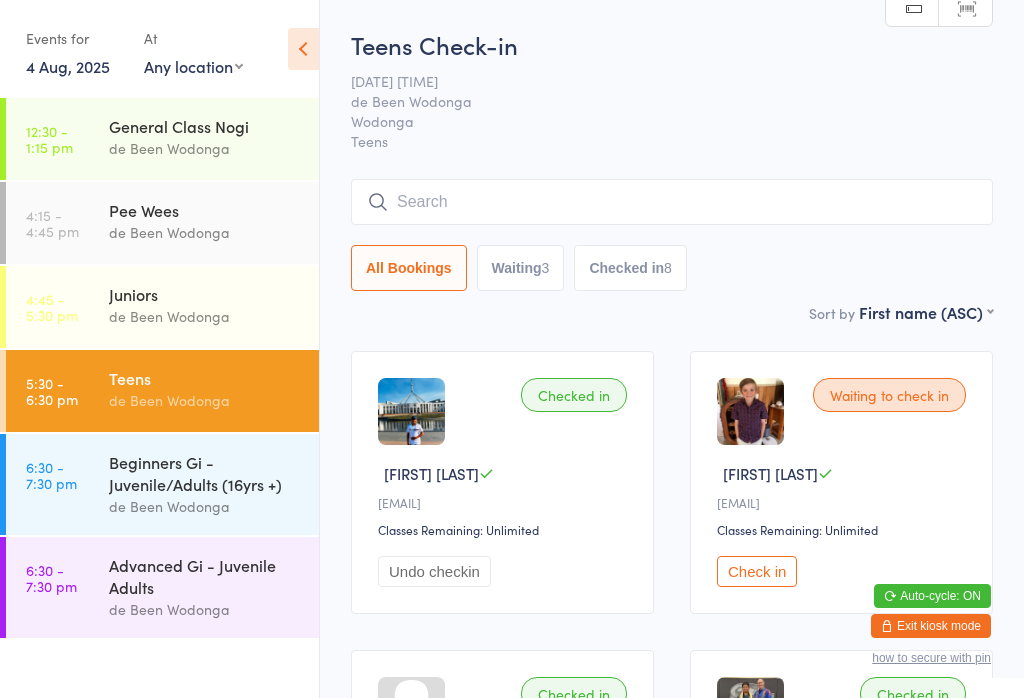 click on "Check in" at bounding box center (757, 571) 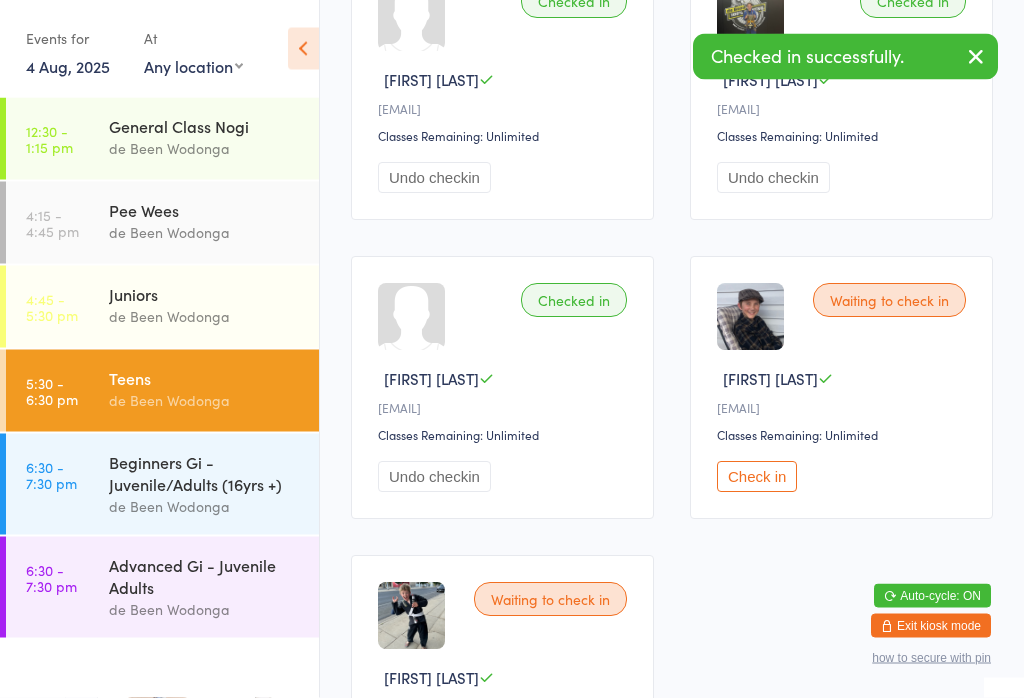 click on "Check in" at bounding box center (757, 477) 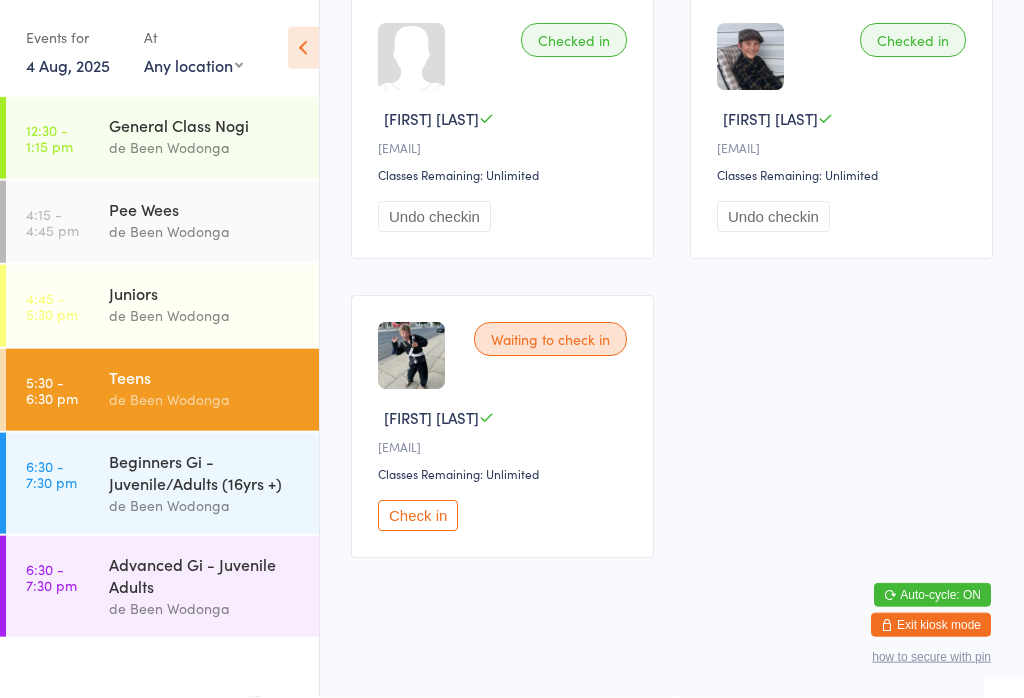 scroll, scrollTop: 1592, scrollLeft: 0, axis: vertical 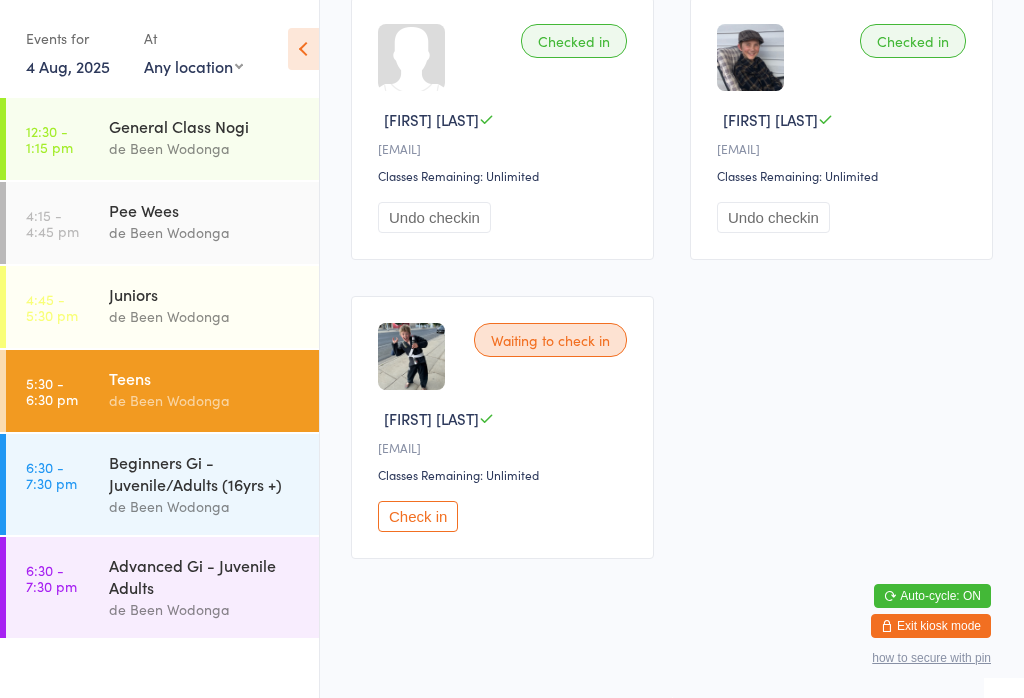 click on "Check in" at bounding box center (418, 516) 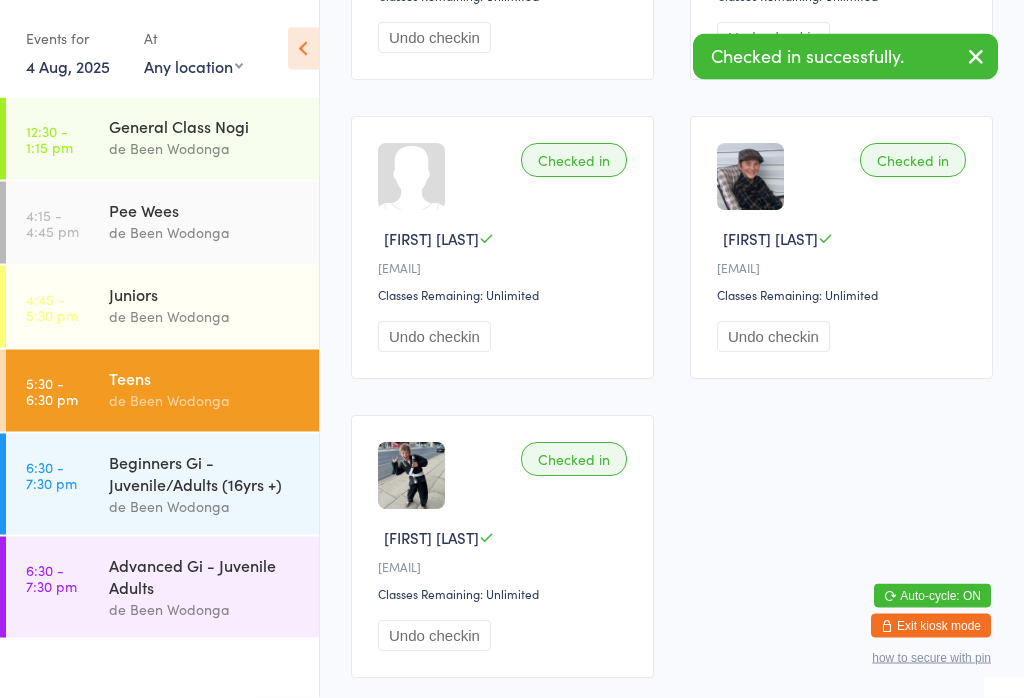 scroll, scrollTop: 1561, scrollLeft: 0, axis: vertical 